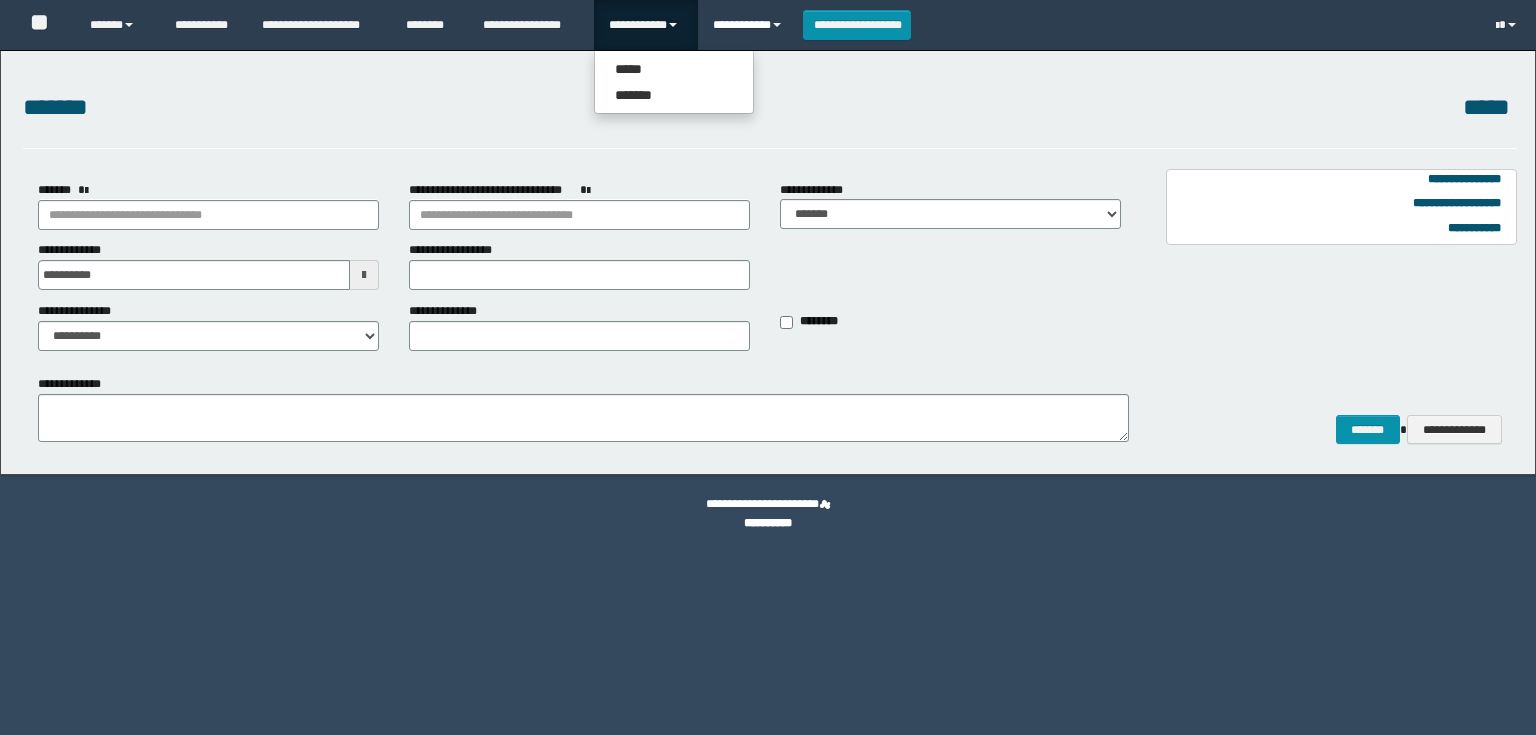 click on "**********" at bounding box center (750, 25) 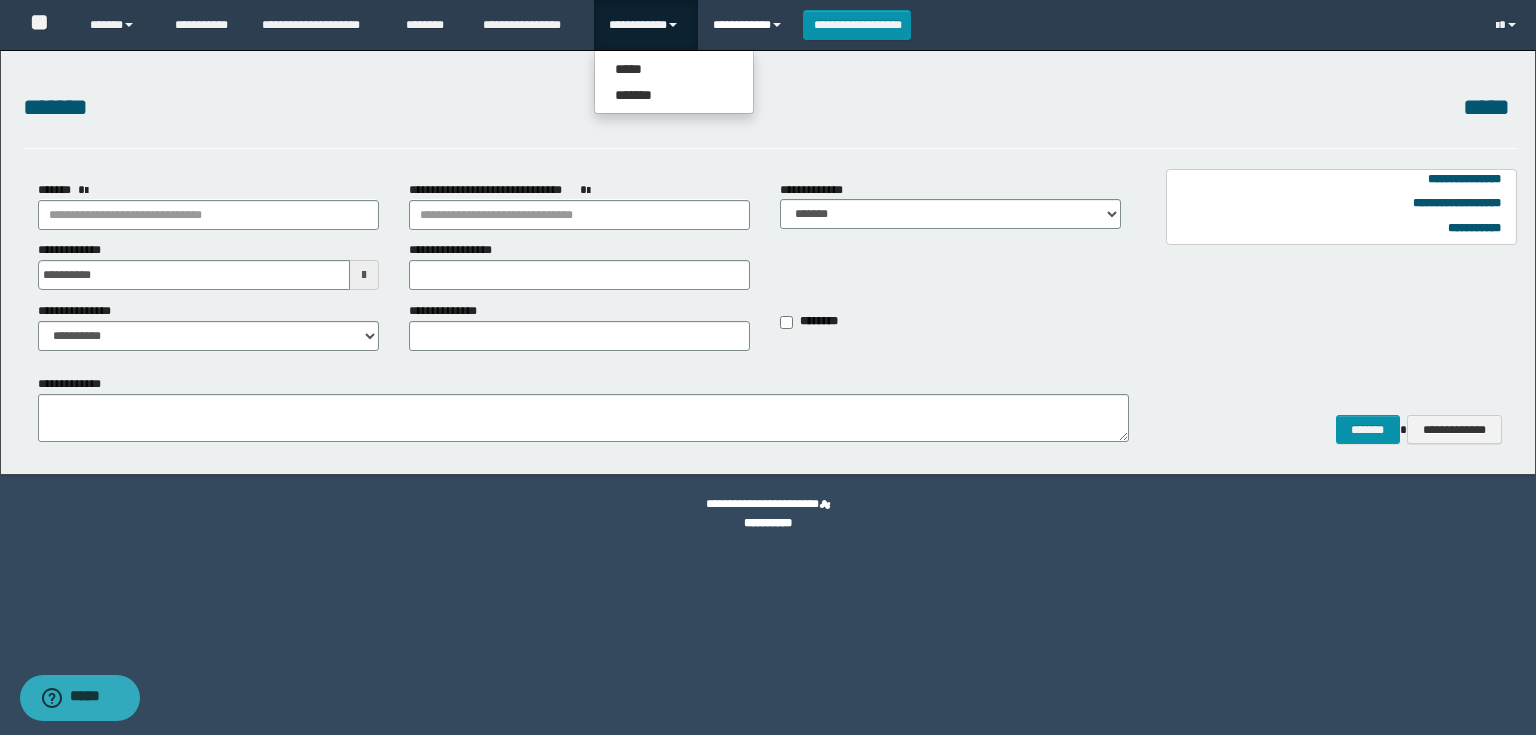 scroll, scrollTop: 0, scrollLeft: 0, axis: both 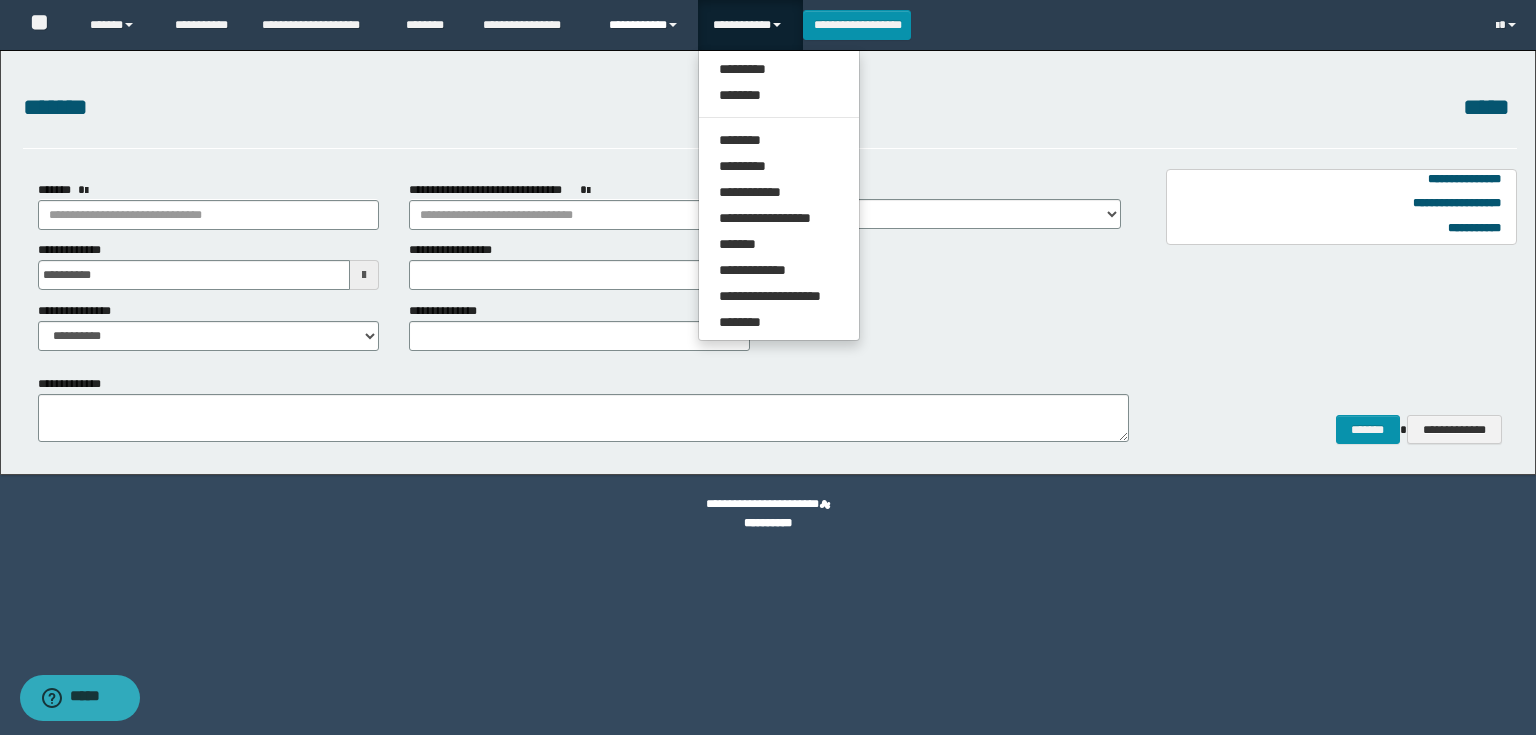 click on "**********" at bounding box center [646, 25] 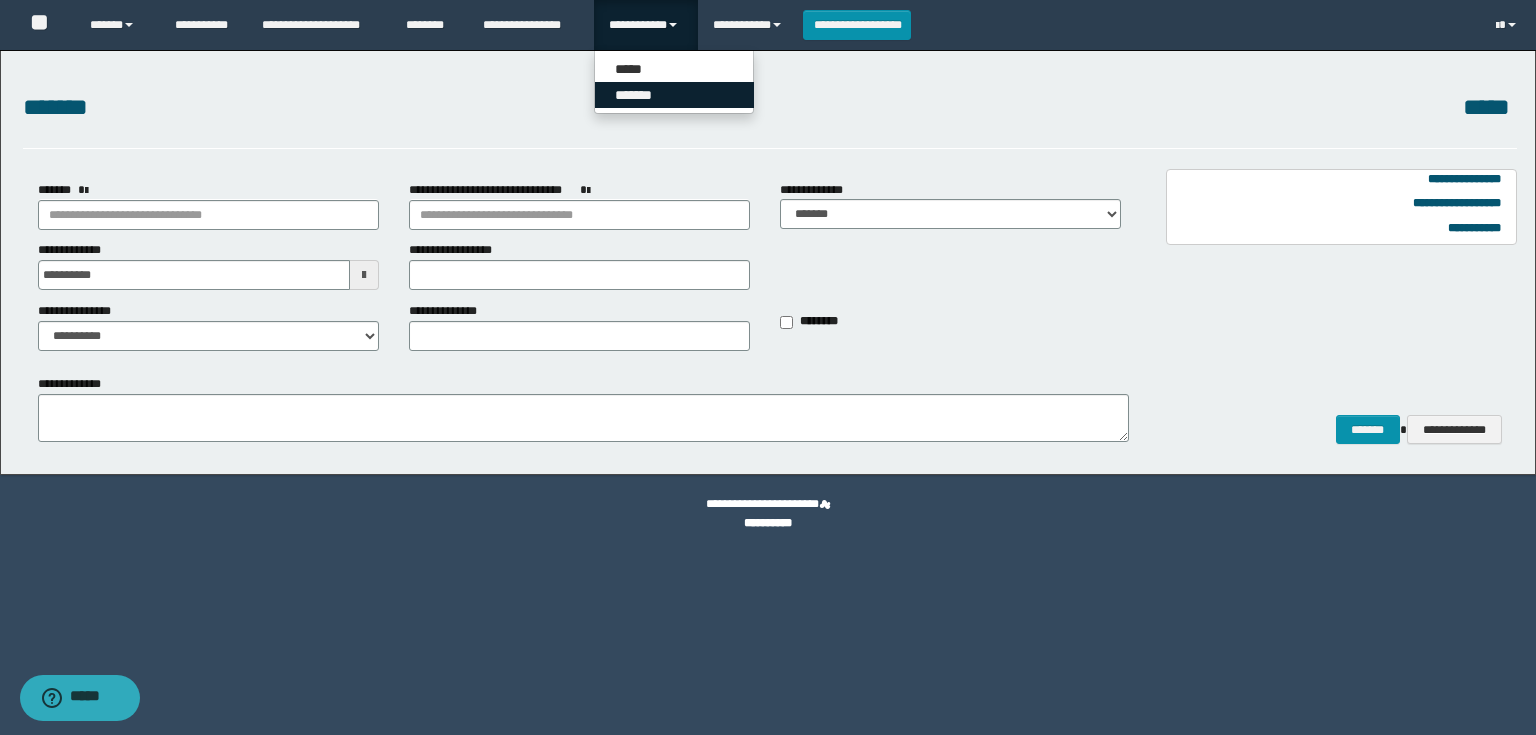 click on "*******" at bounding box center [674, 95] 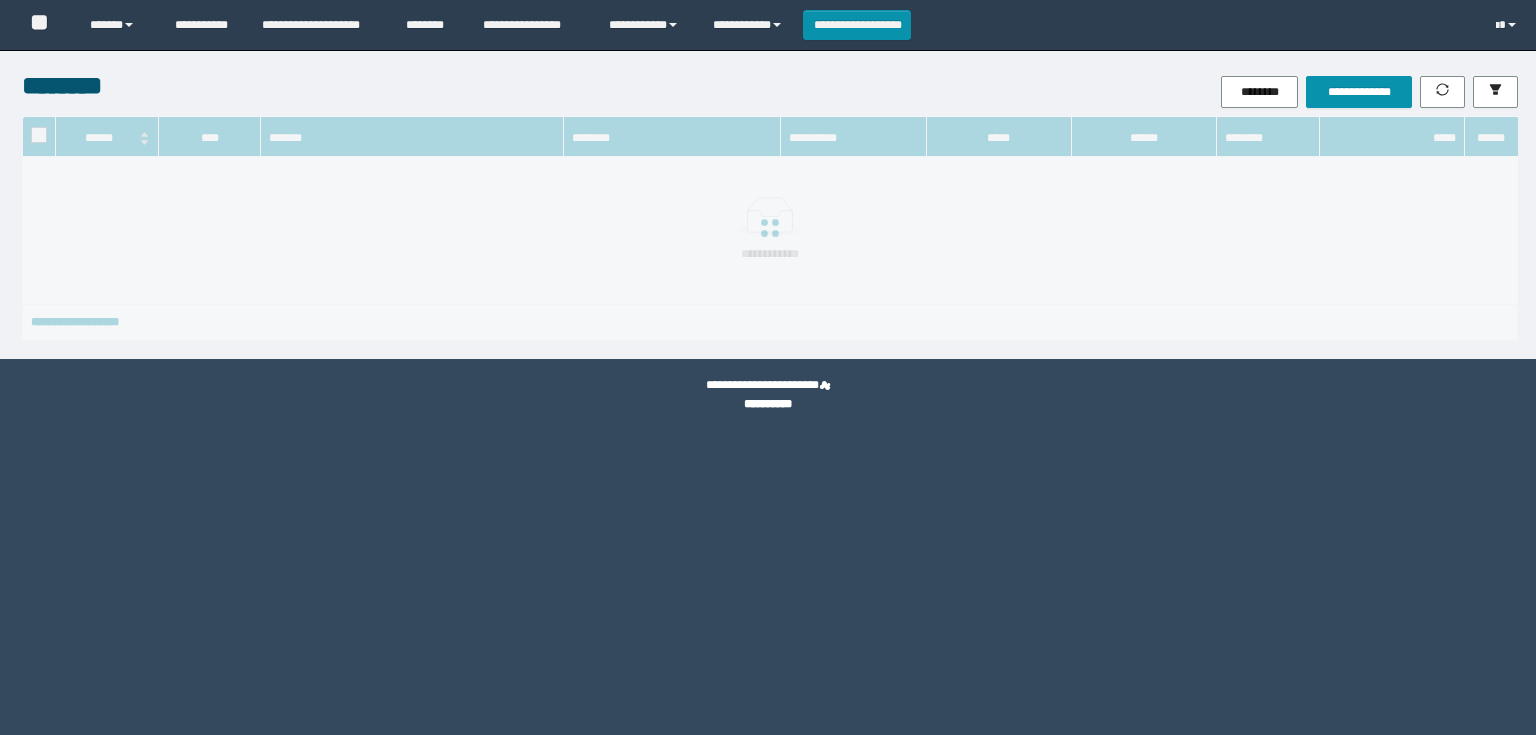 scroll, scrollTop: 0, scrollLeft: 0, axis: both 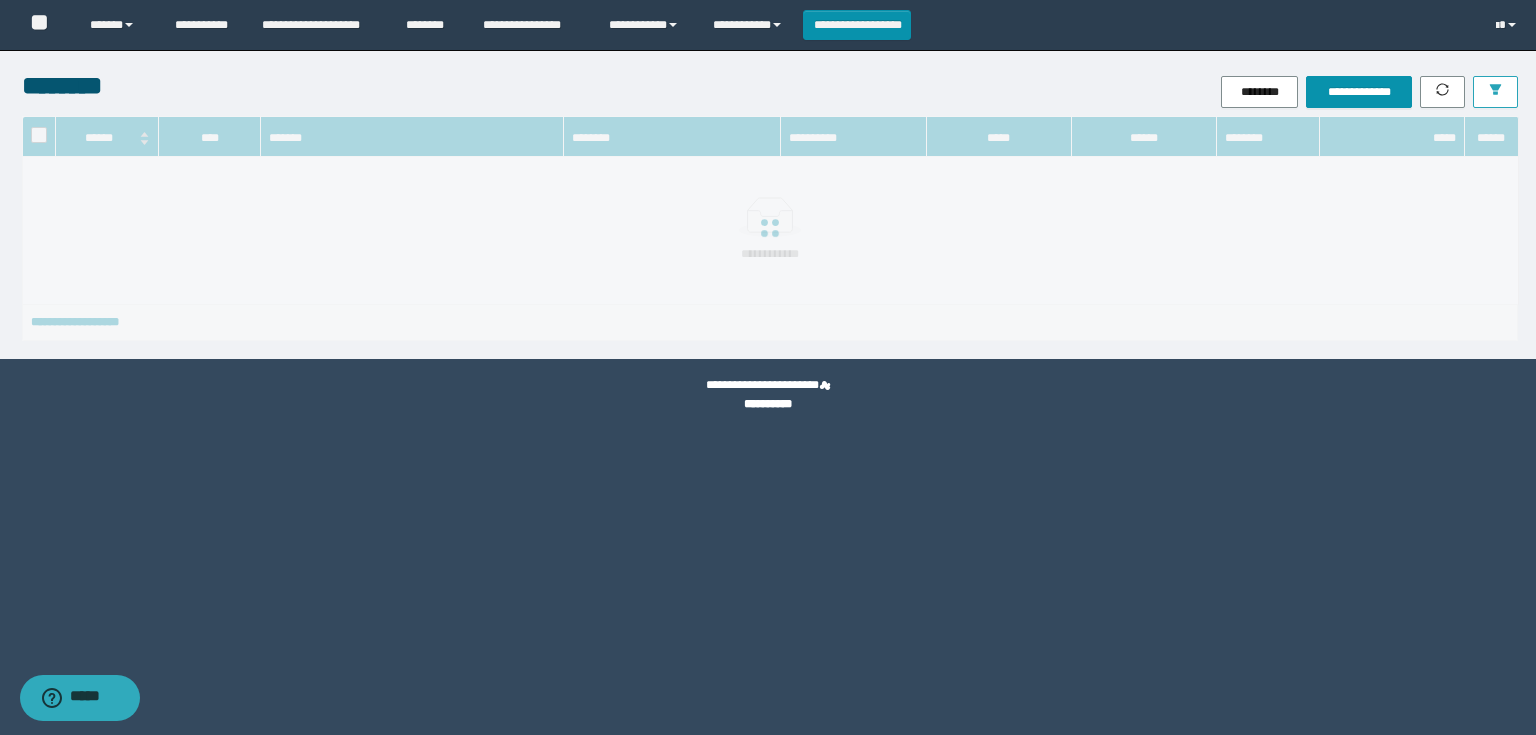 click 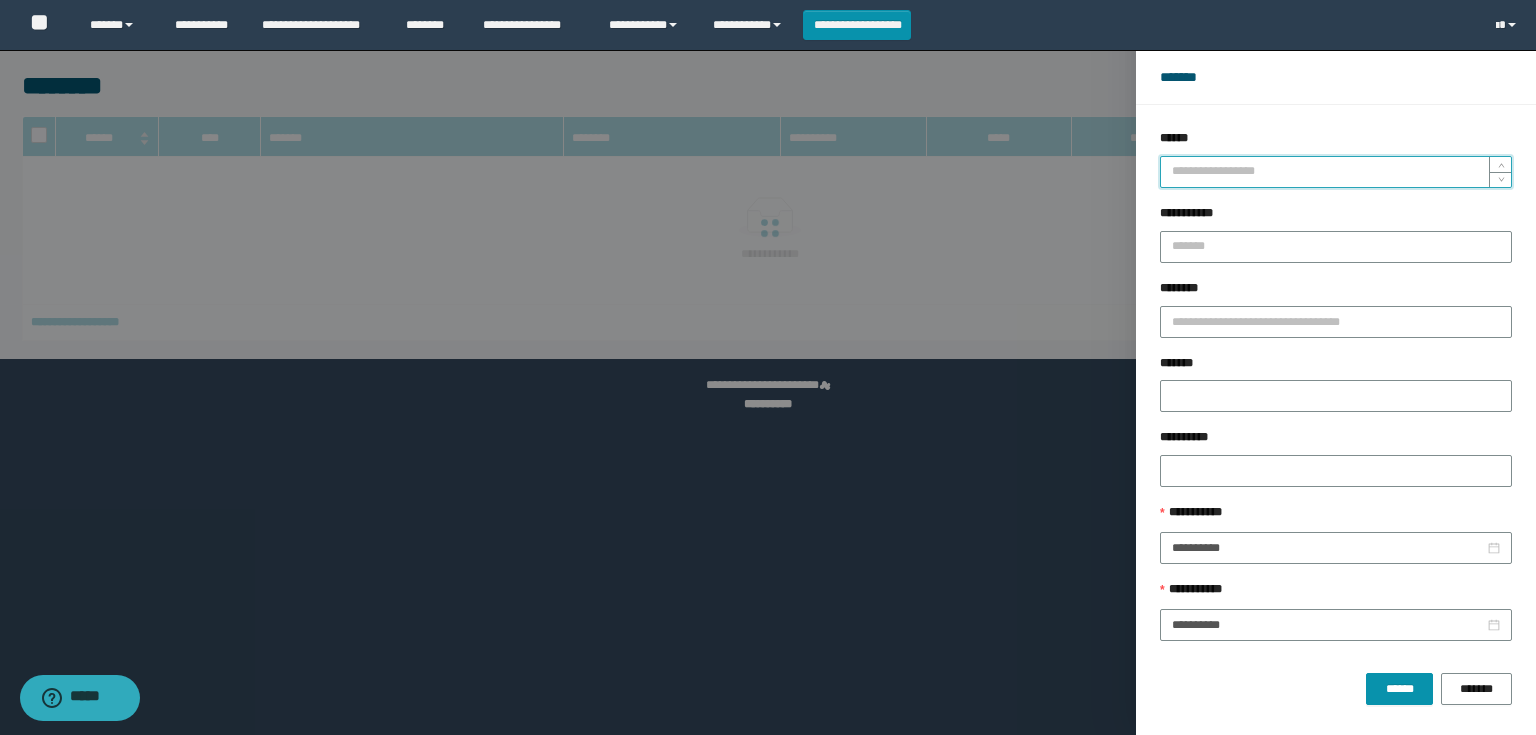 click on "******" at bounding box center (1336, 172) 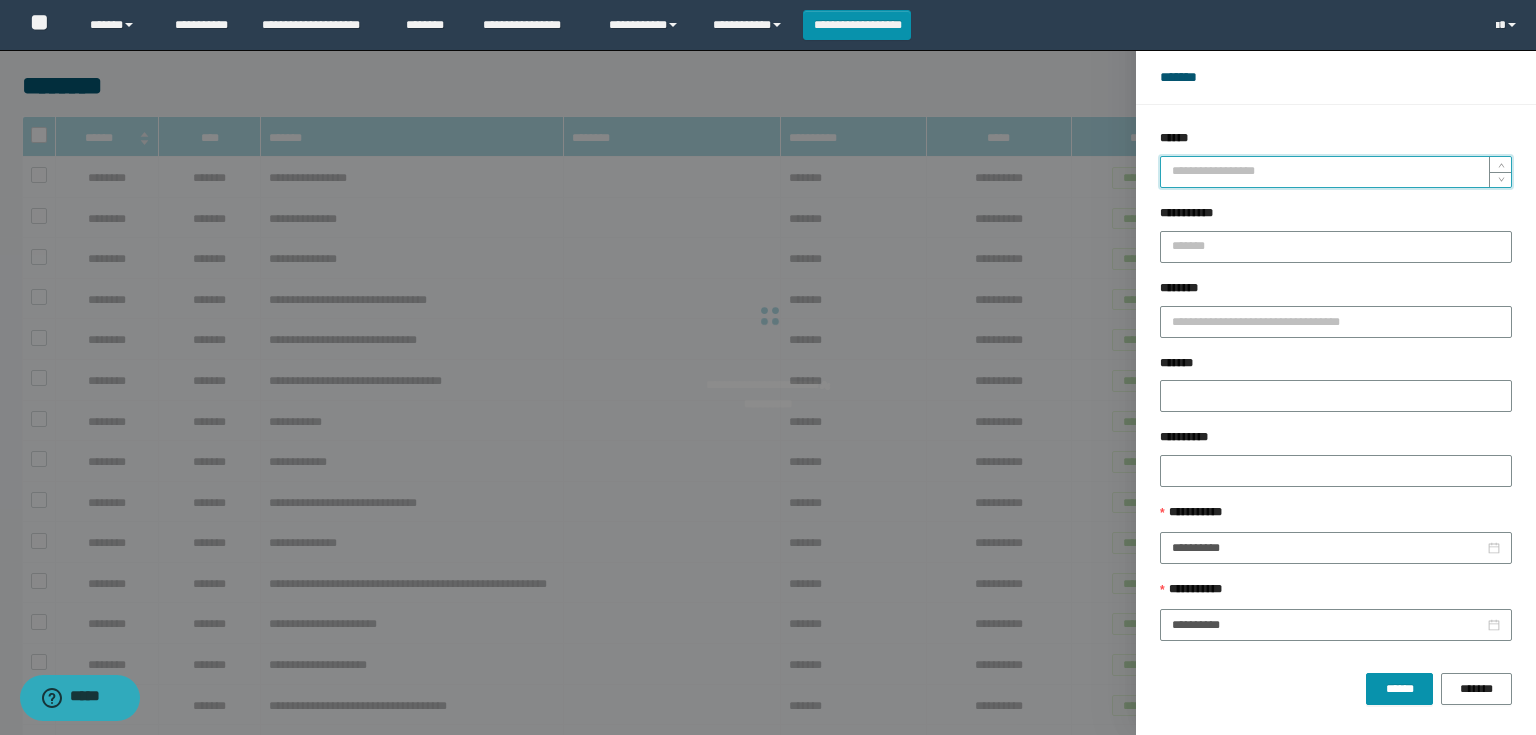 type on "*" 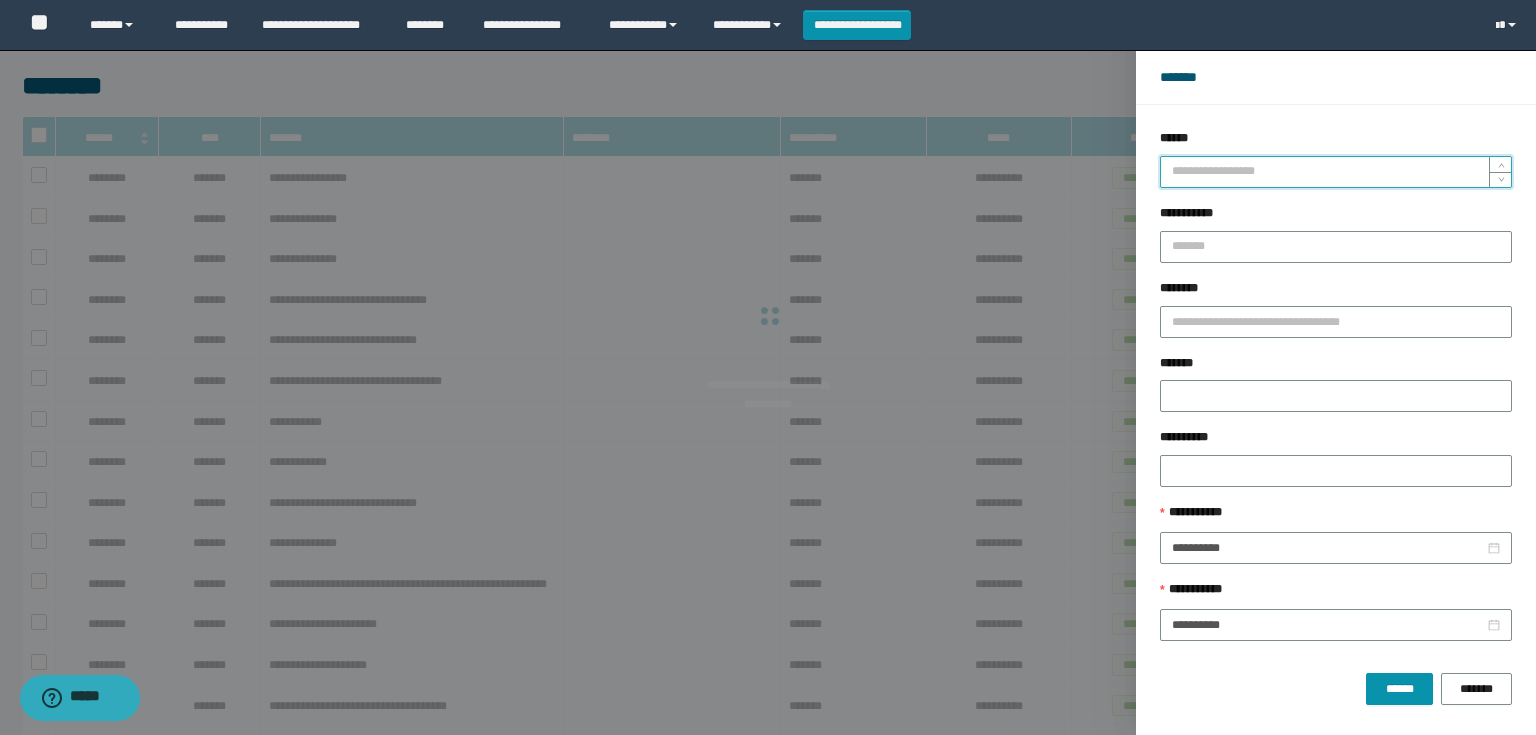 type 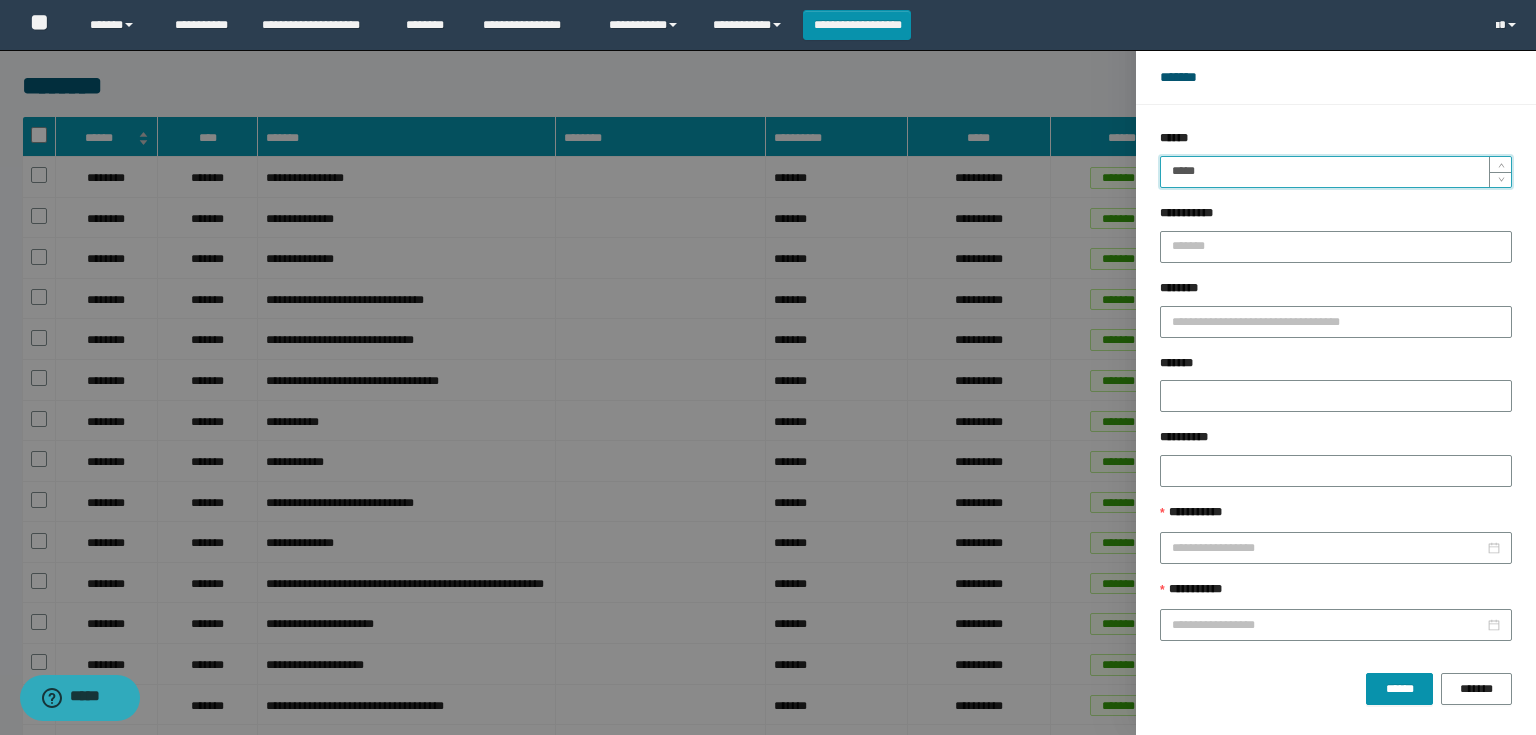 click on "******" at bounding box center (1399, 689) 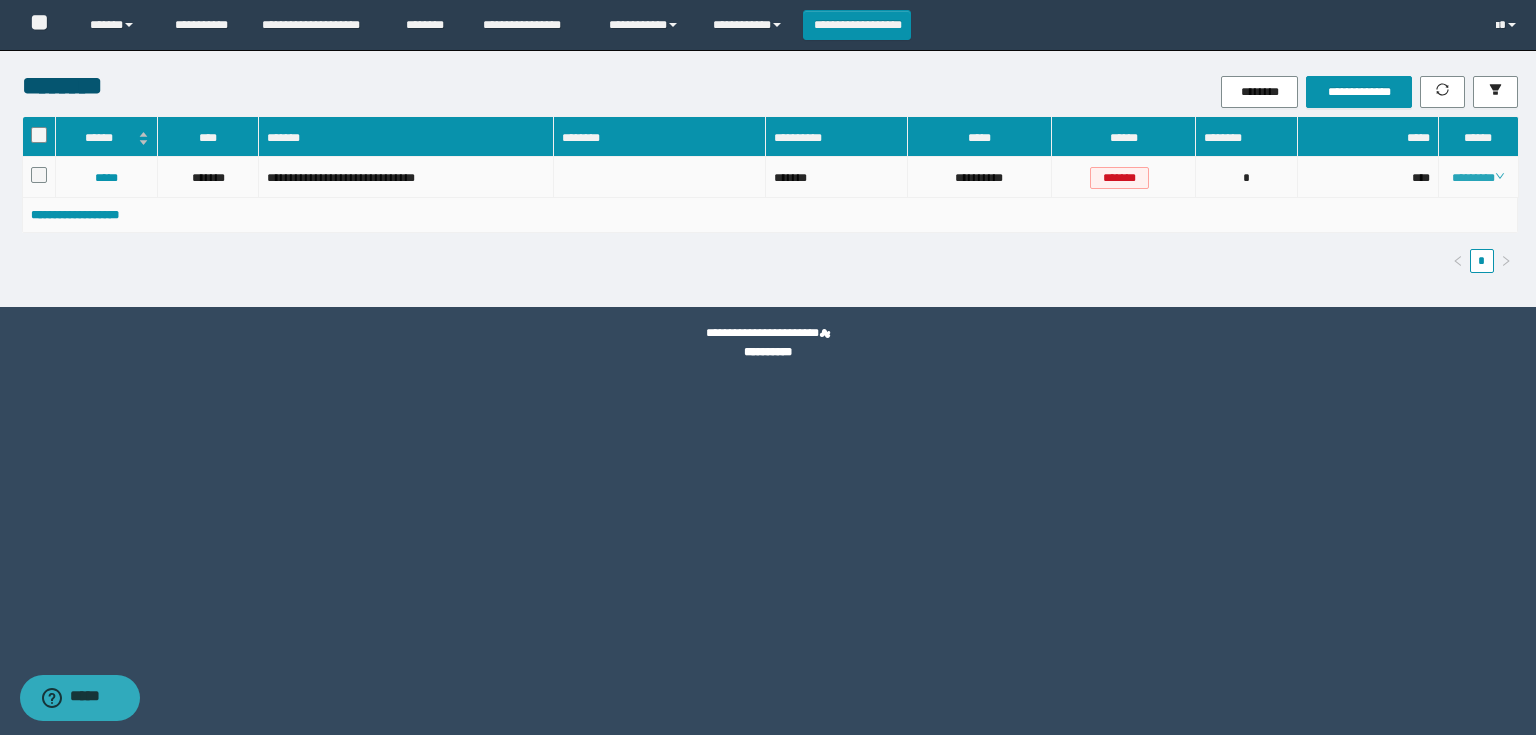 click on "********" at bounding box center [1478, 178] 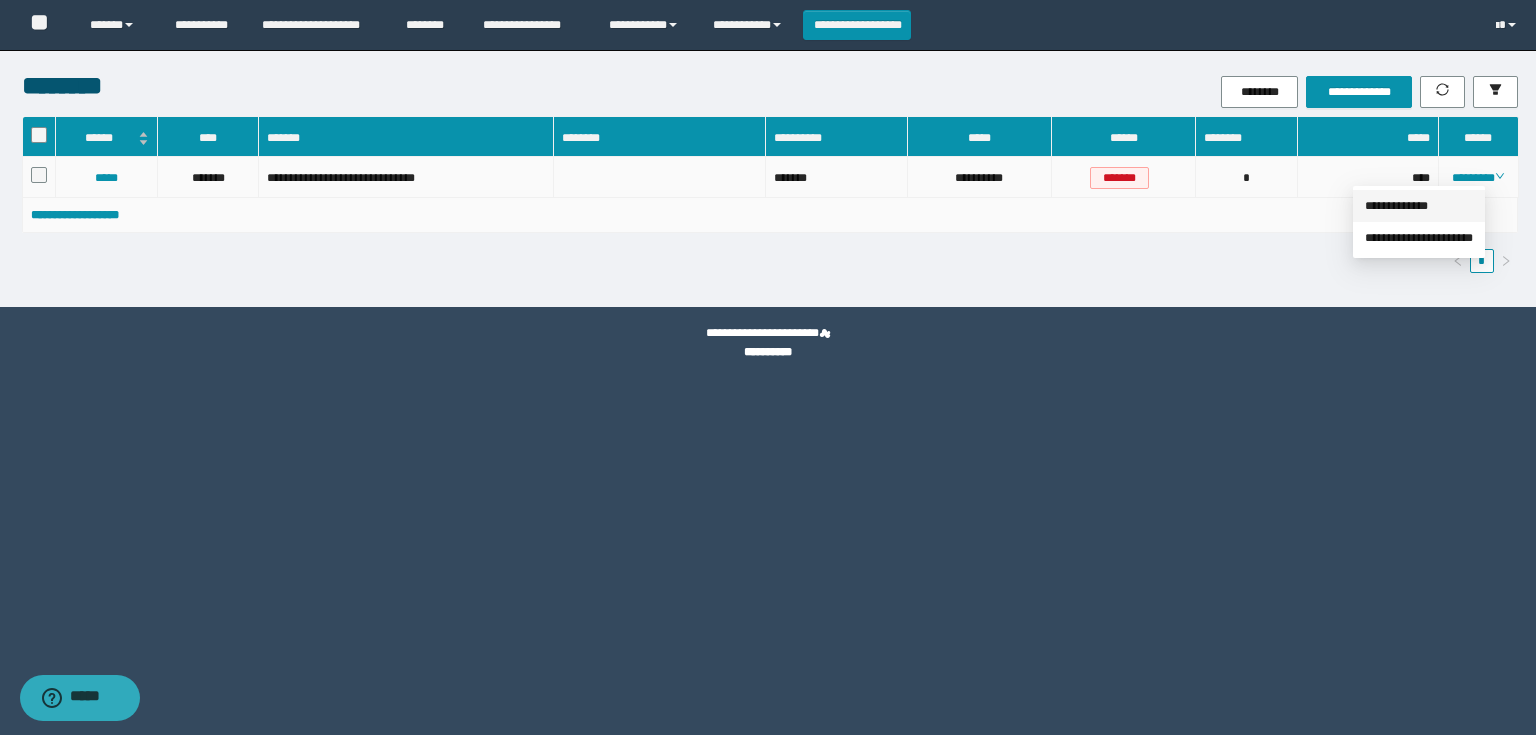 click on "**********" at bounding box center (1396, 206) 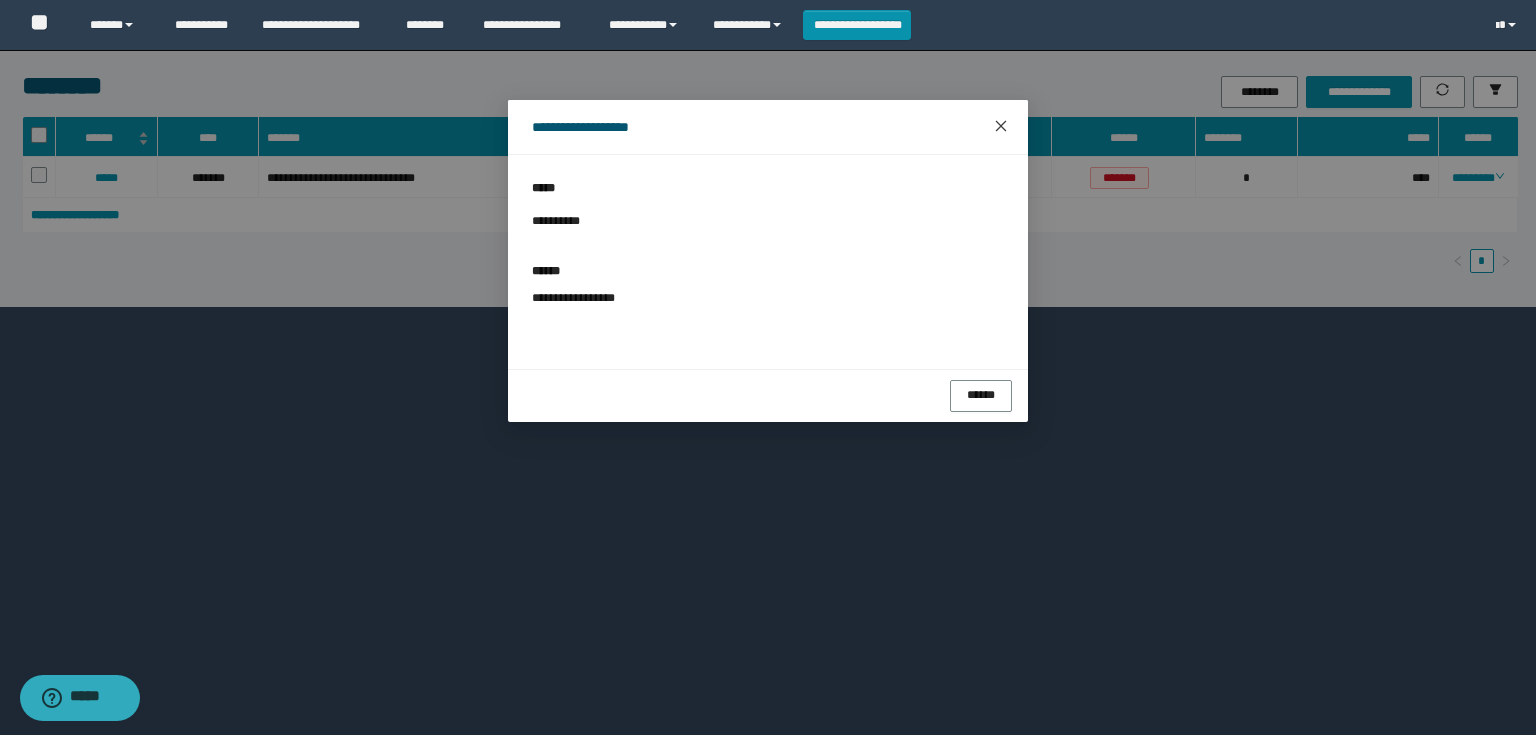 click 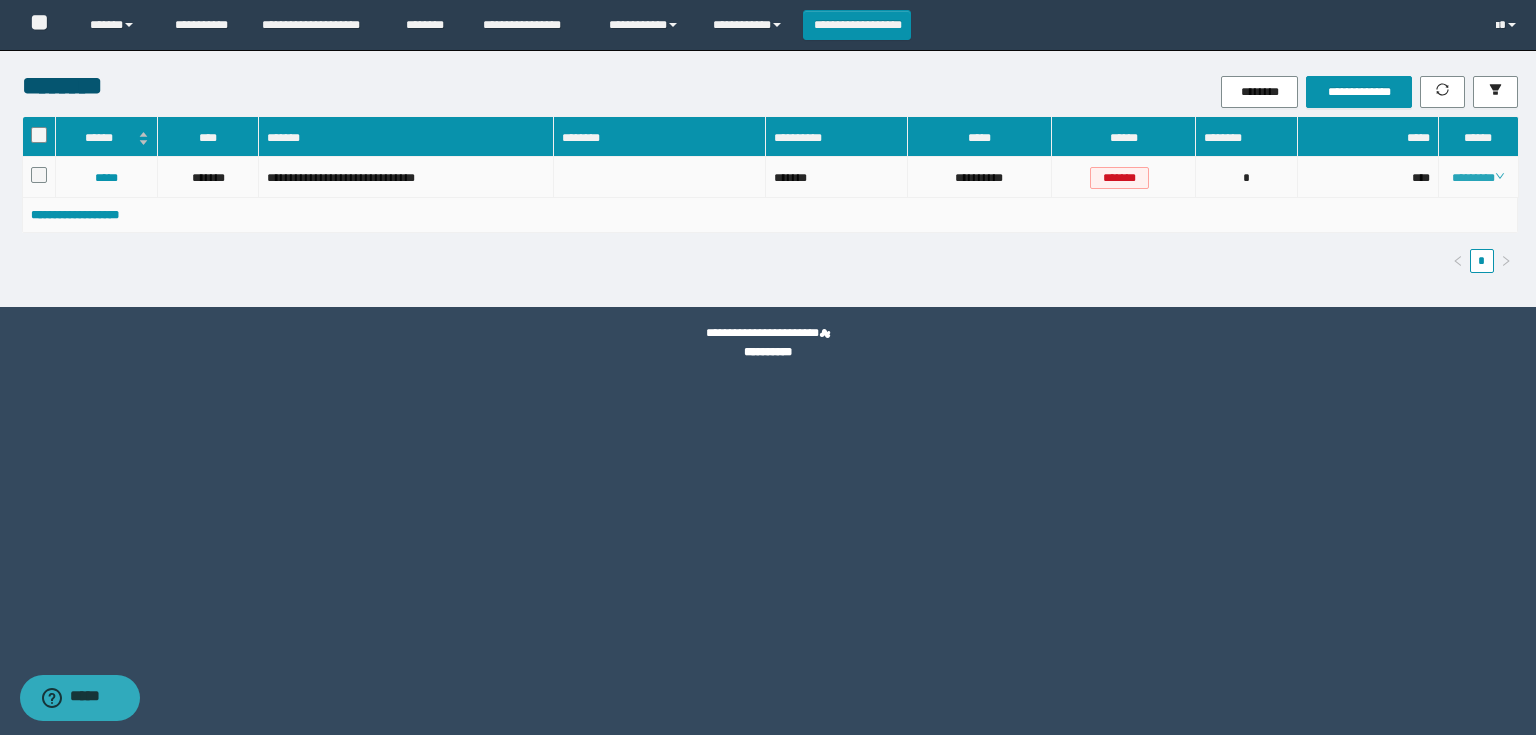 click on "********" at bounding box center [1478, 178] 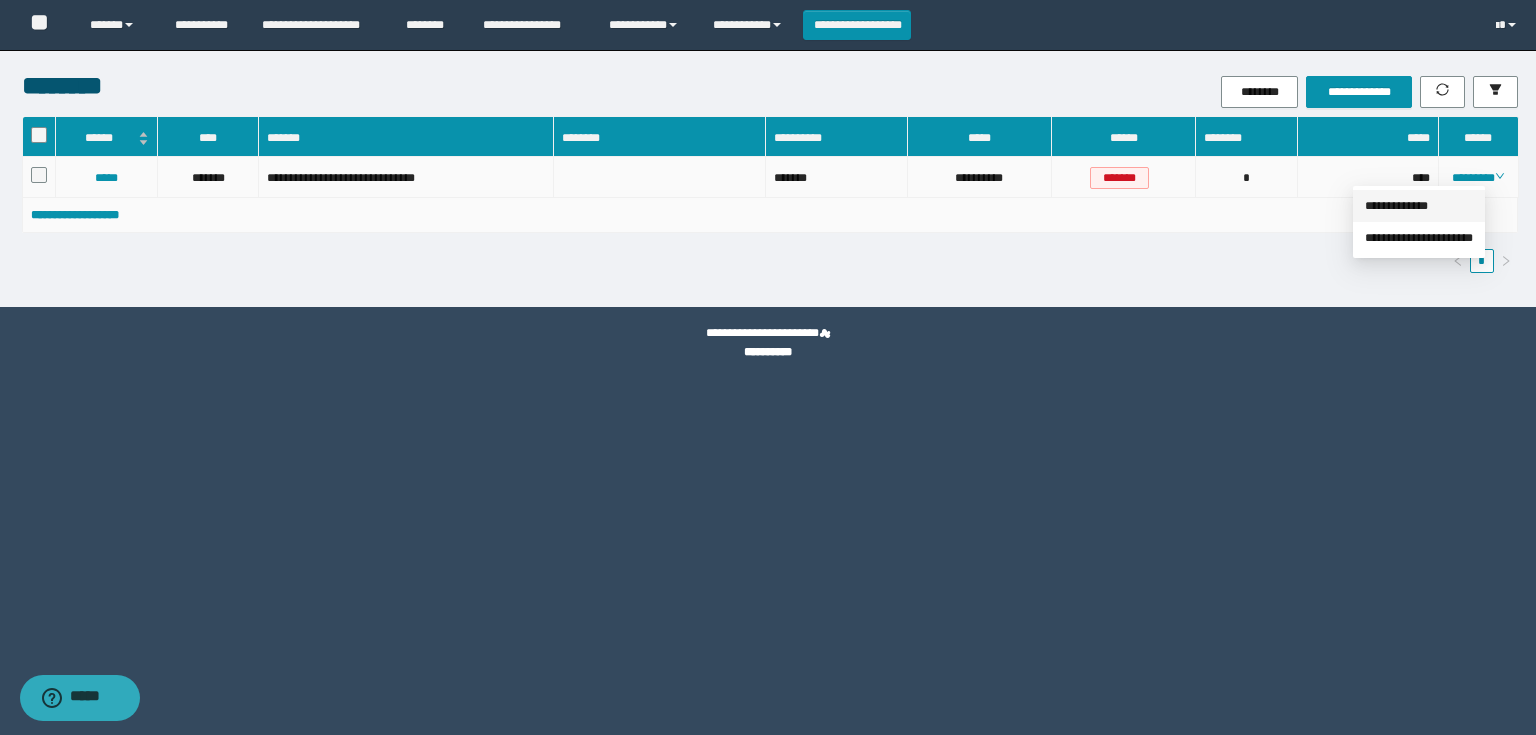 click on "**********" at bounding box center (1396, 206) 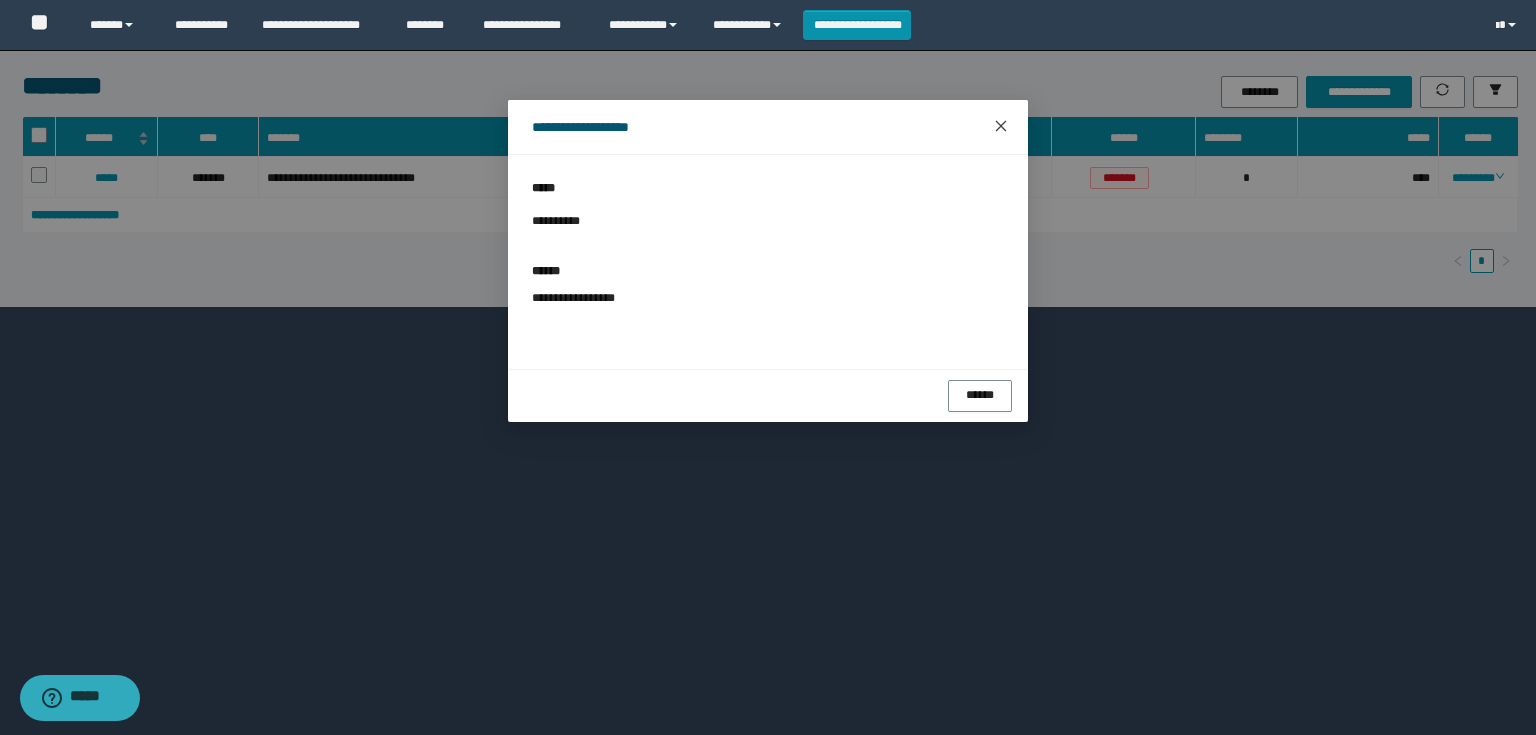 click at bounding box center (1001, 127) 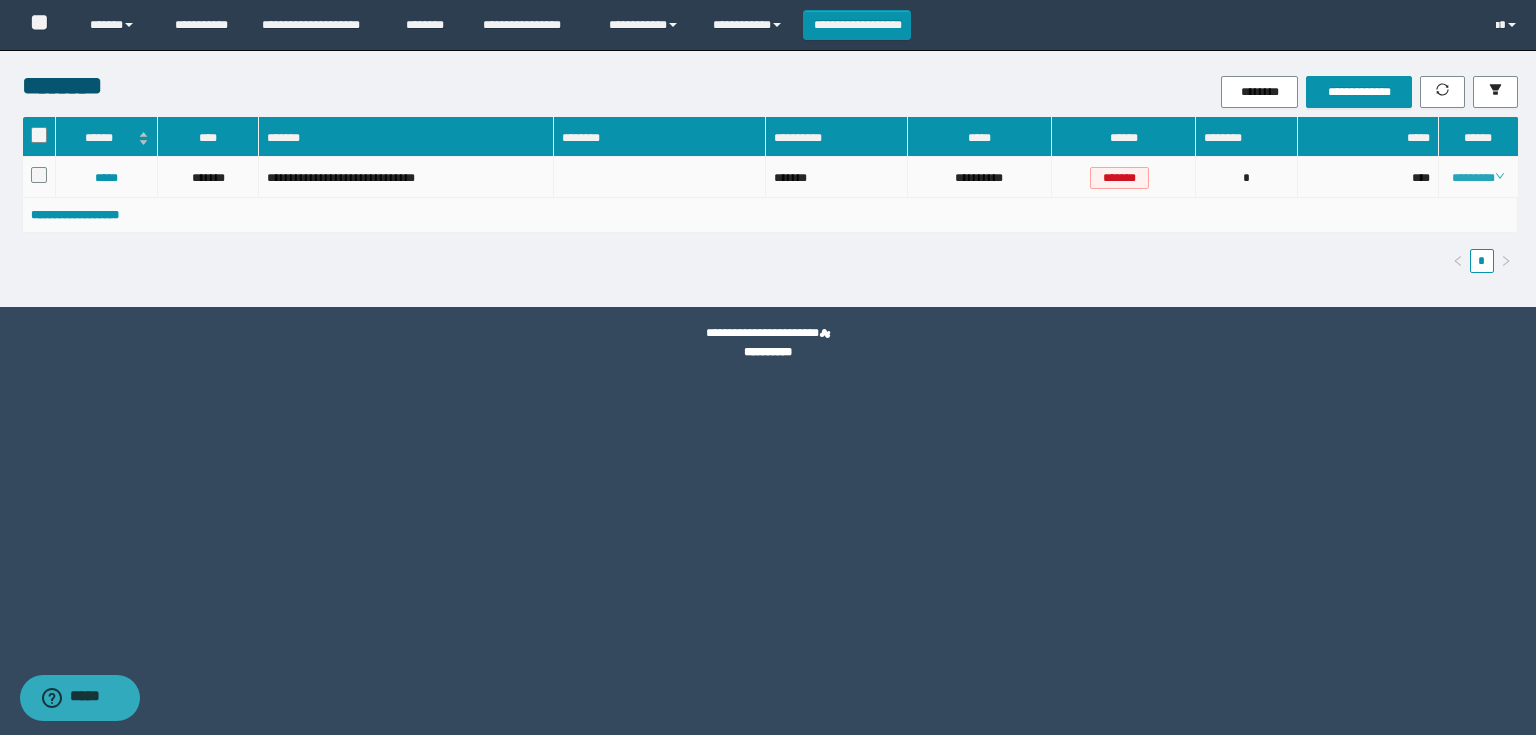 click 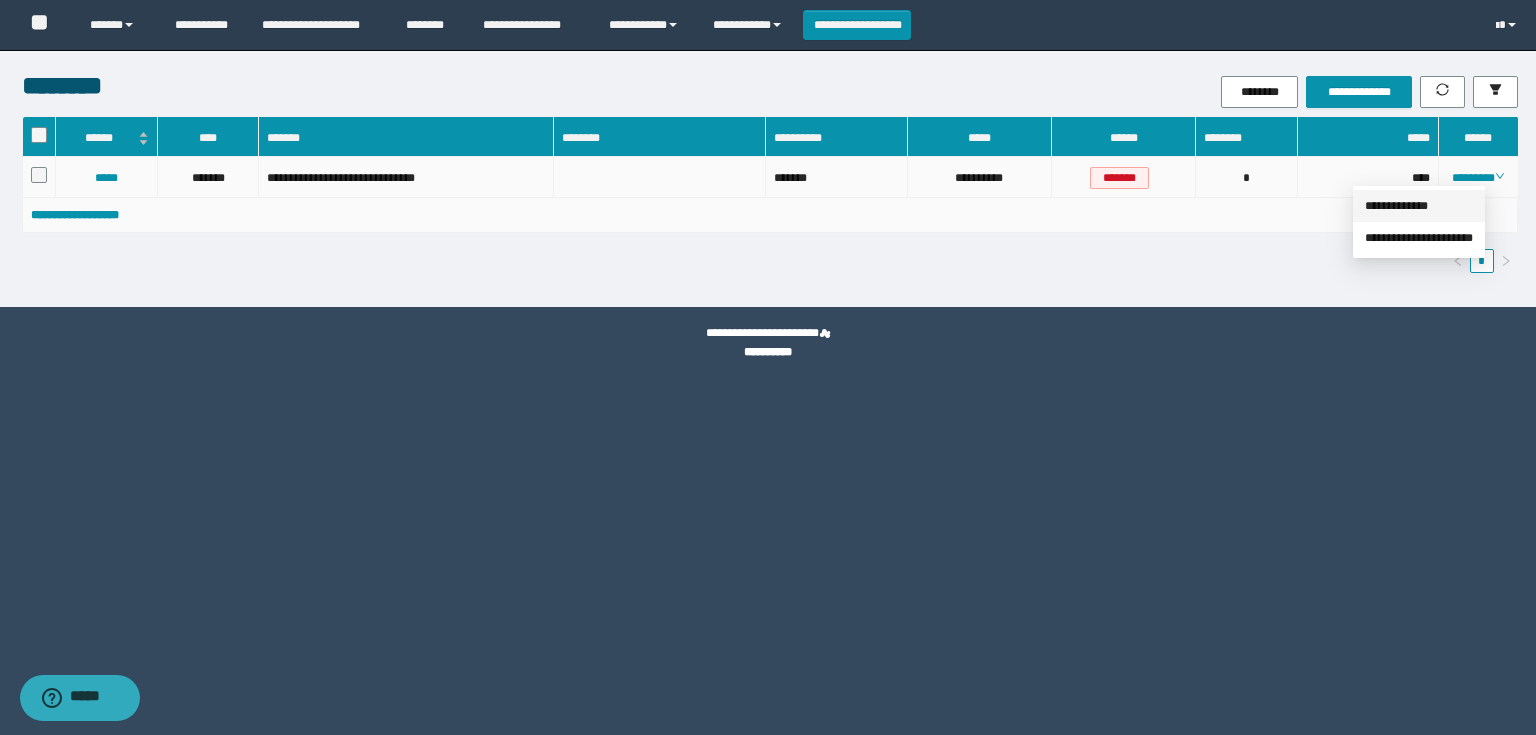 click on "**********" at bounding box center [1396, 206] 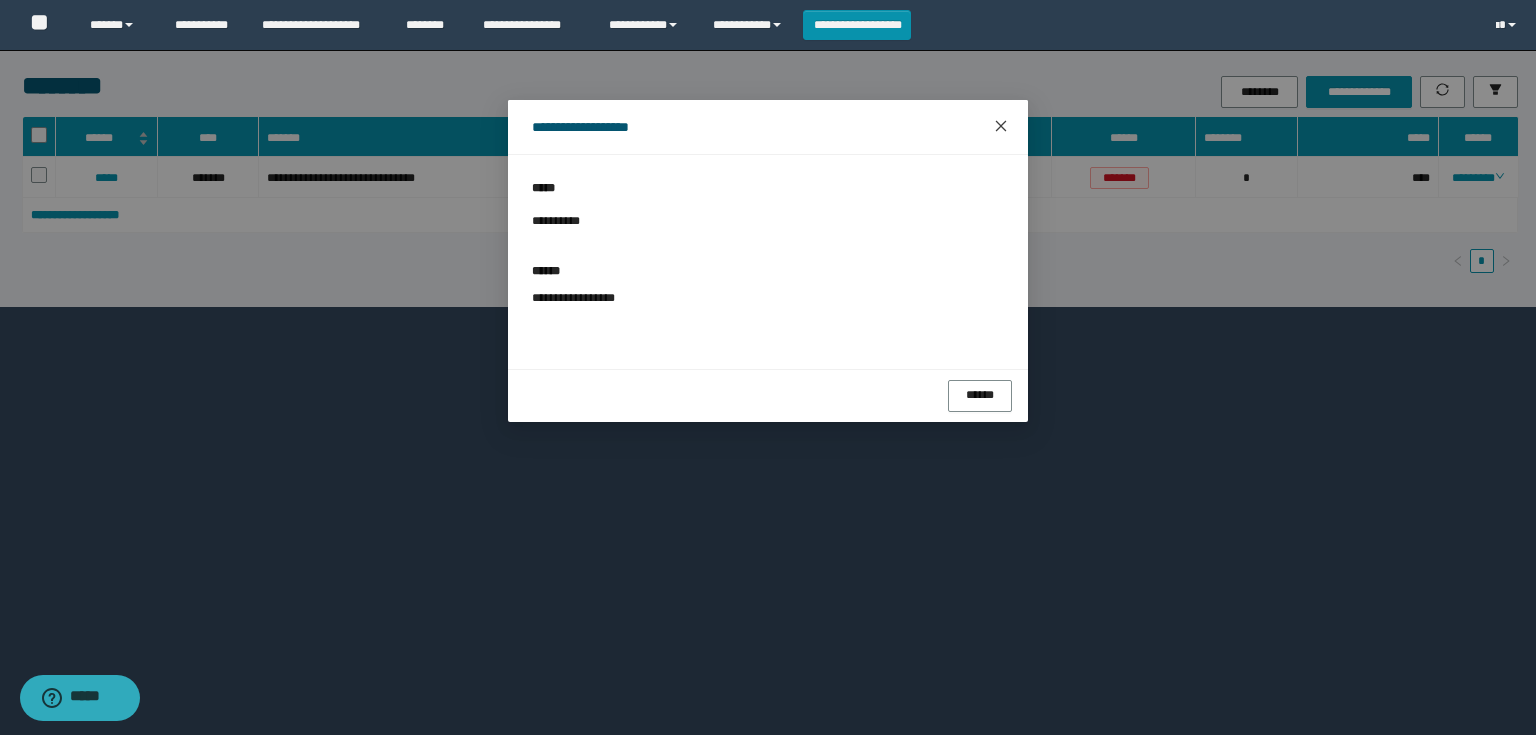 click 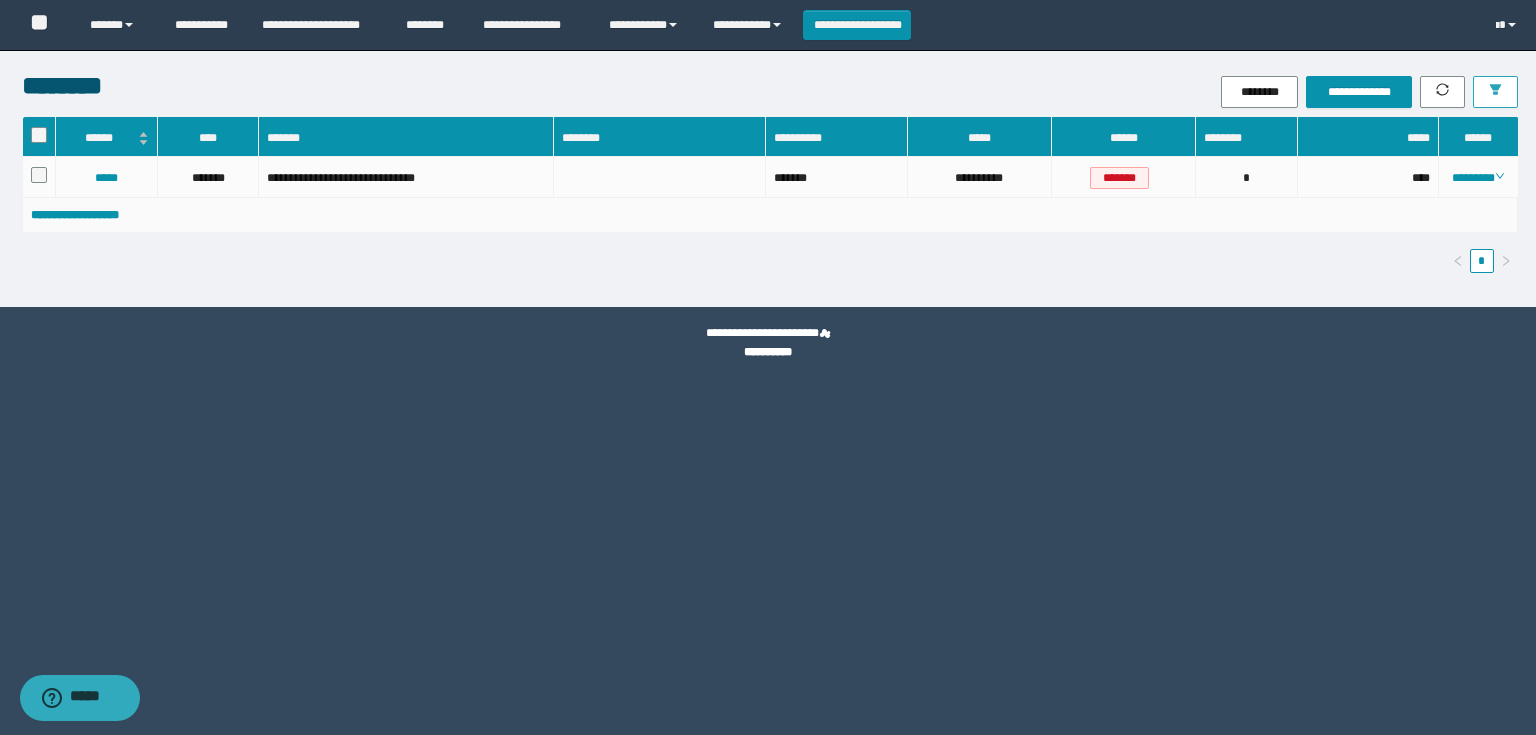click at bounding box center [1495, 92] 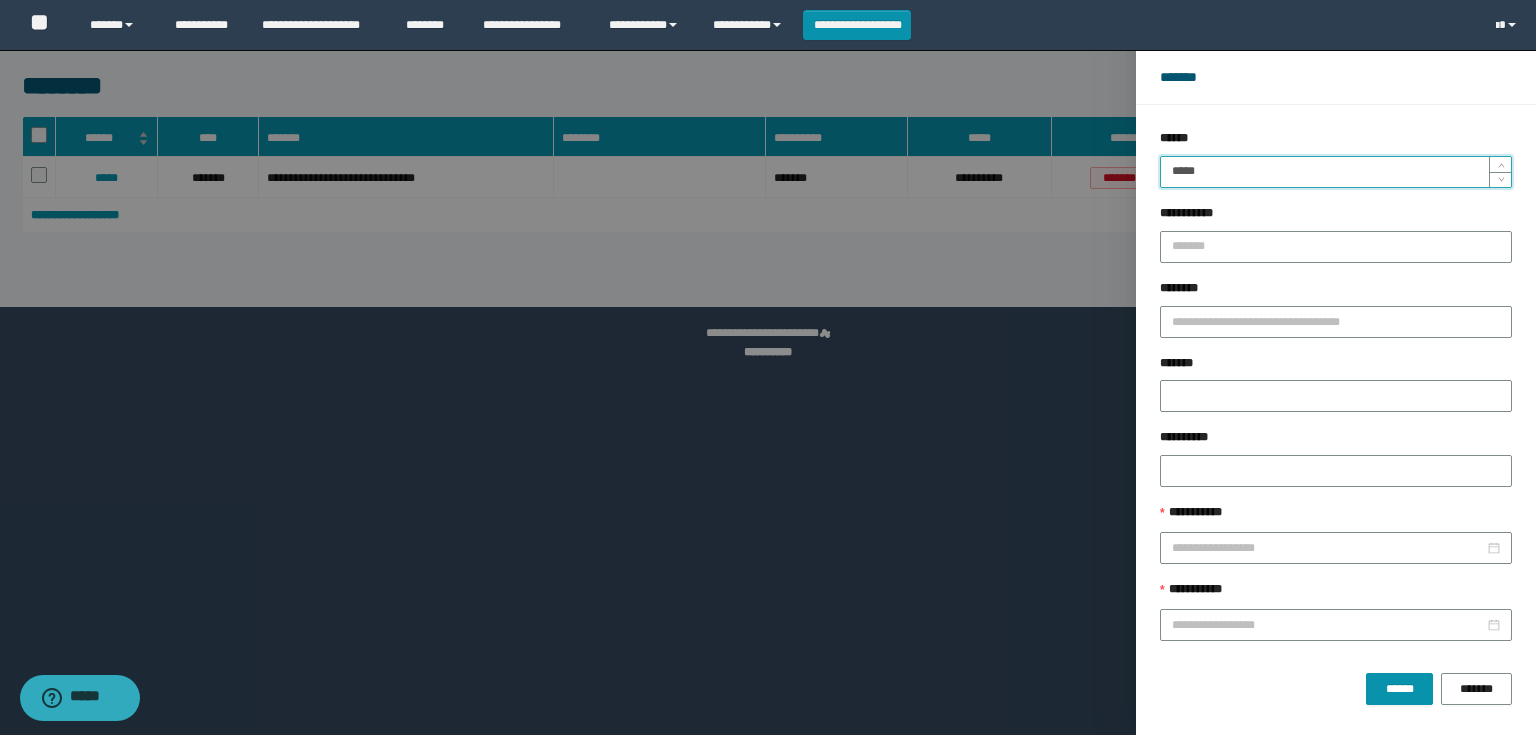 drag, startPoint x: 1278, startPoint y: 176, endPoint x: 1124, endPoint y: 179, distance: 154.02922 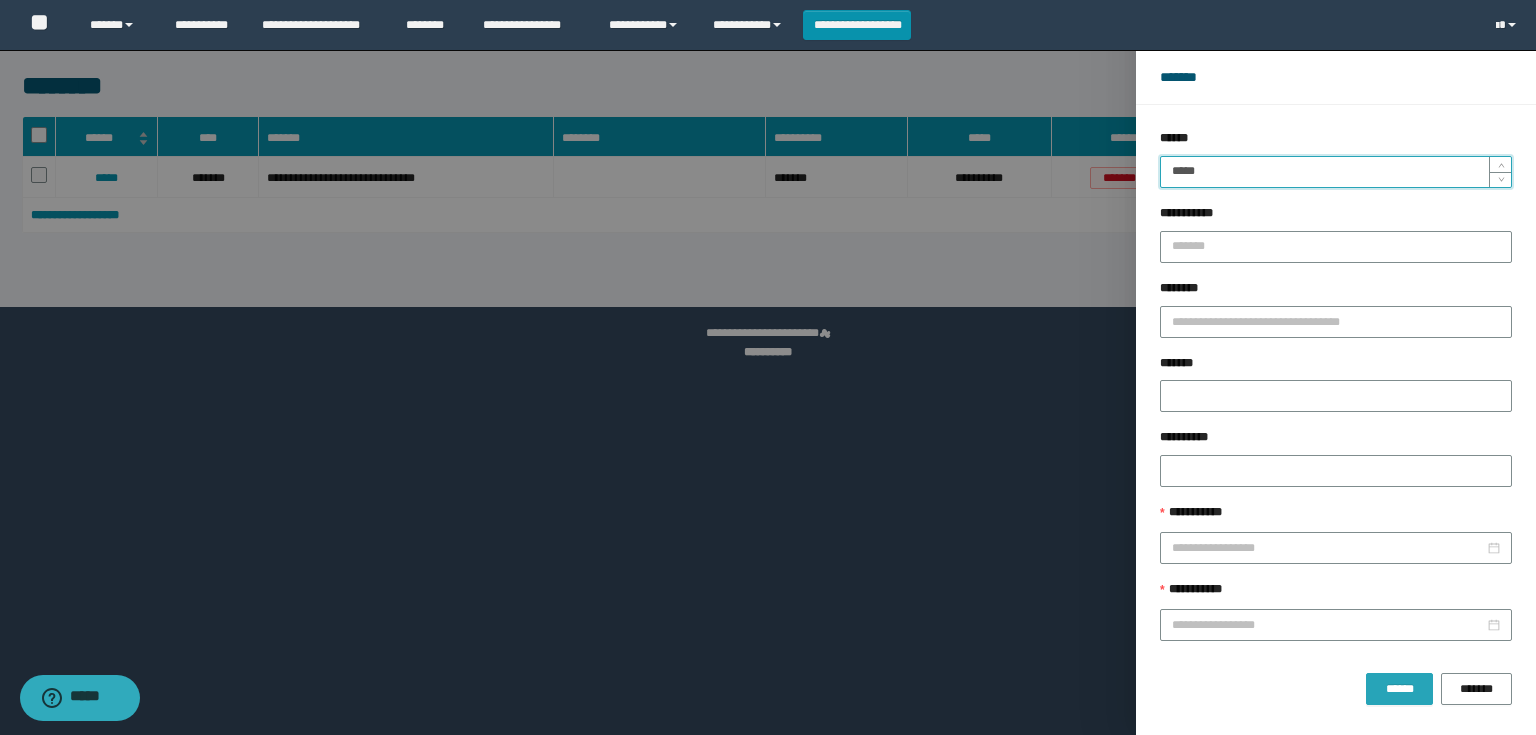 click on "******" at bounding box center [1399, 689] 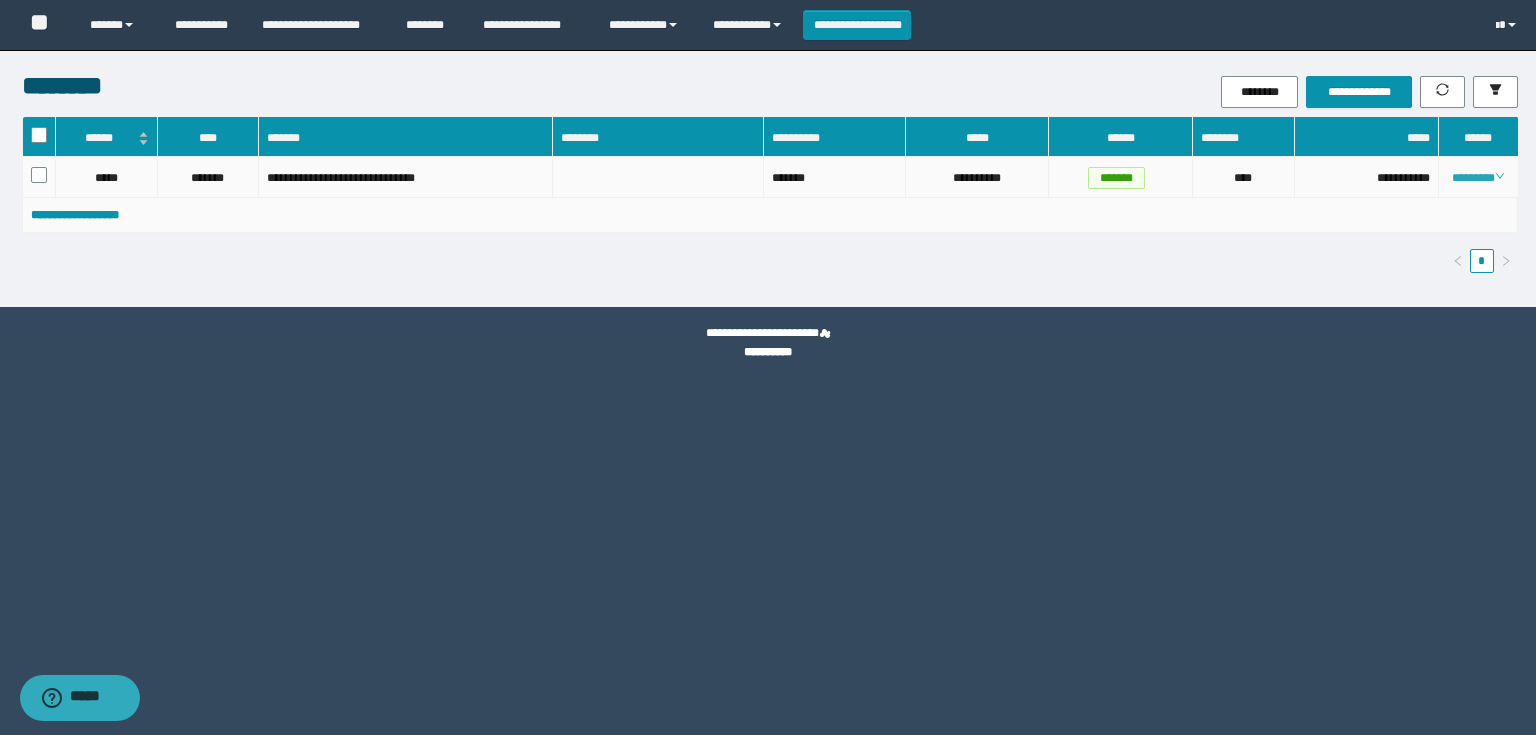 click on "********" at bounding box center (1478, 178) 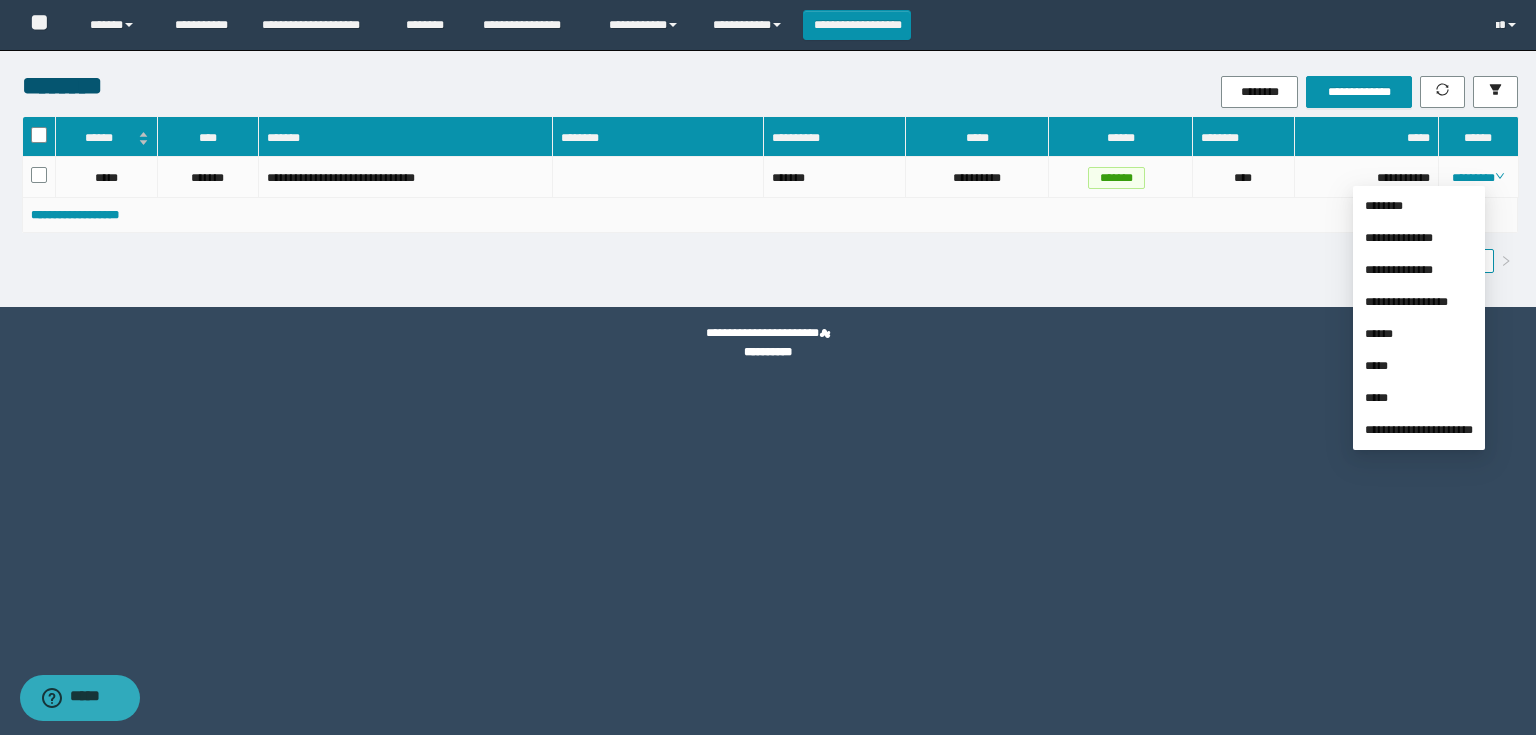 click on "**********" at bounding box center (768, 367) 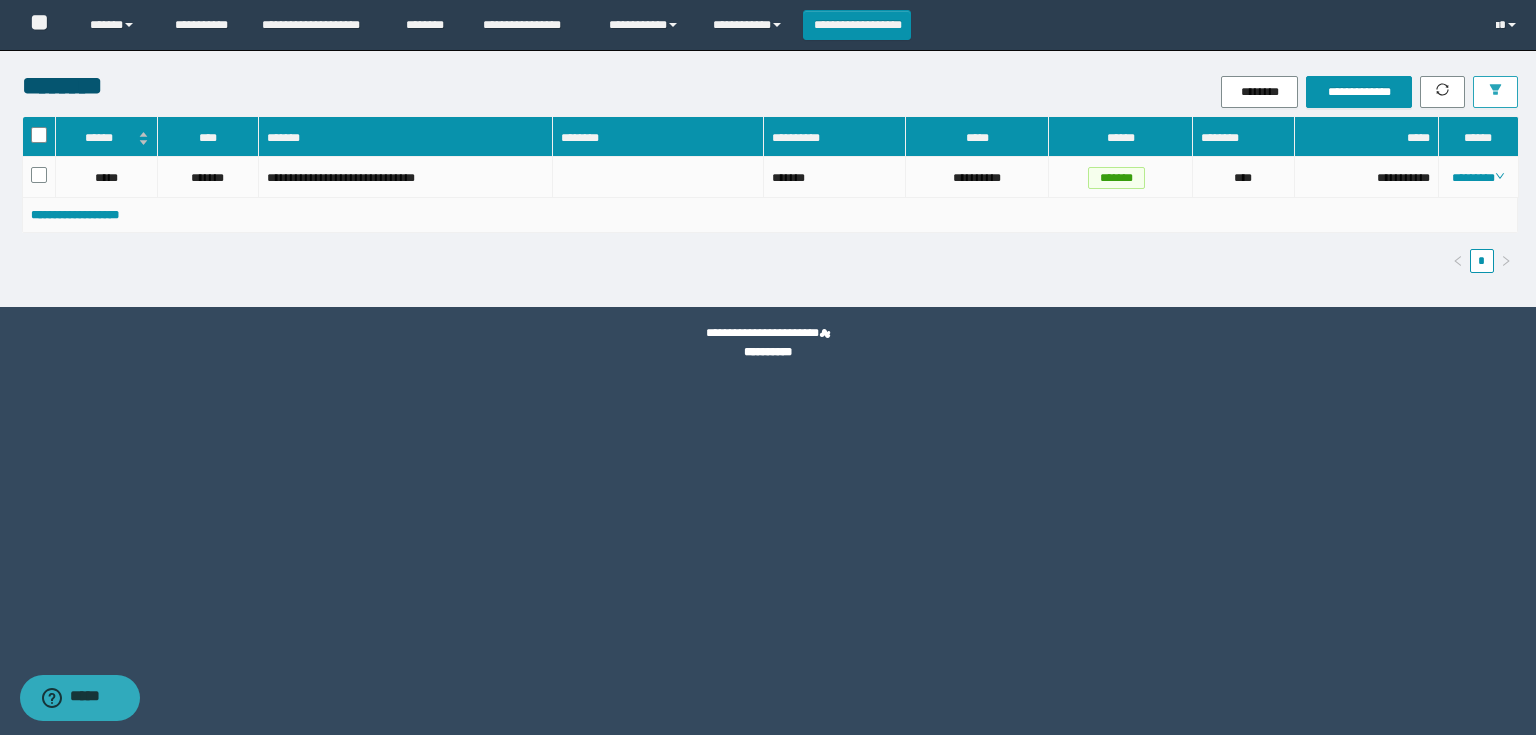 click 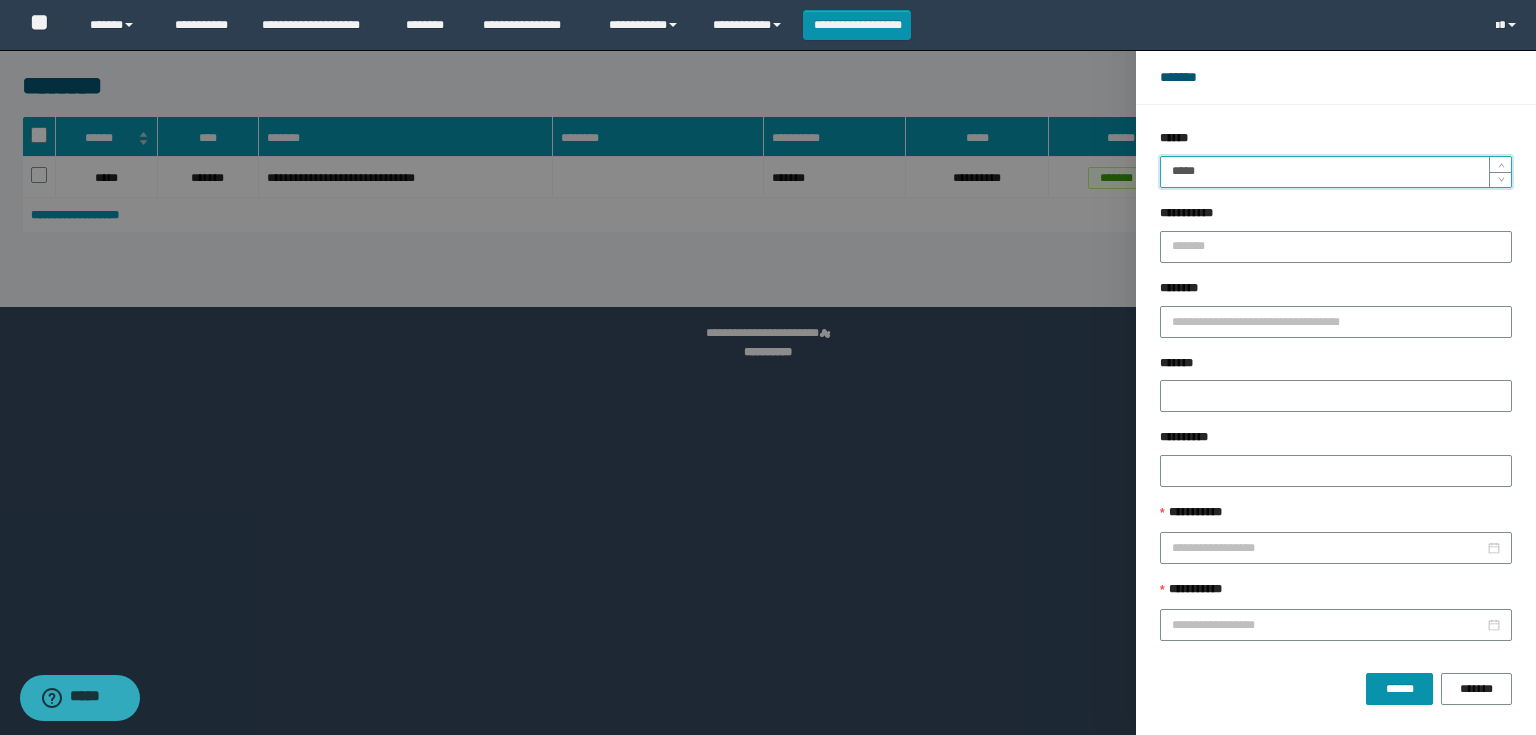 drag, startPoint x: 1267, startPoint y: 167, endPoint x: 972, endPoint y: 176, distance: 295.13727 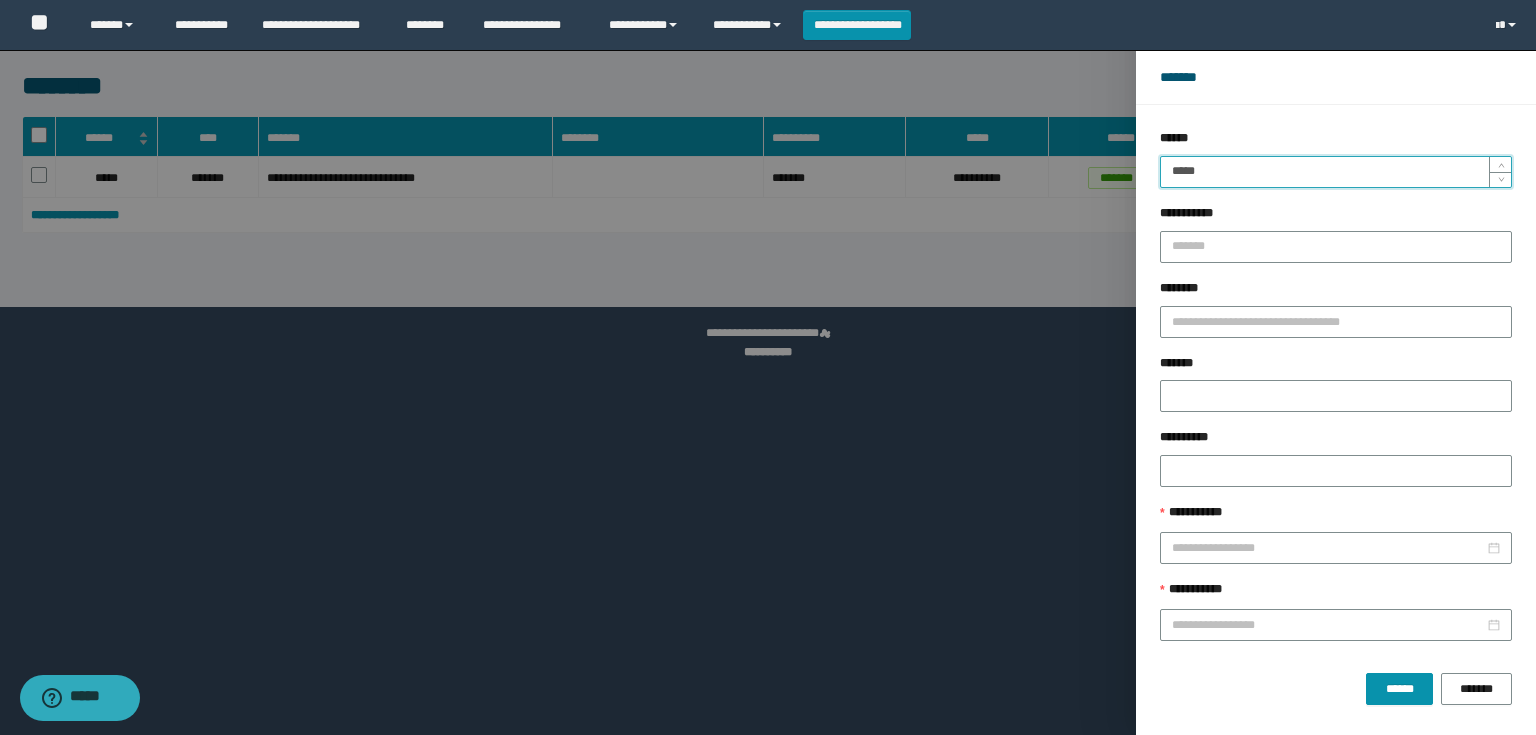 click on "******" at bounding box center (1399, 689) 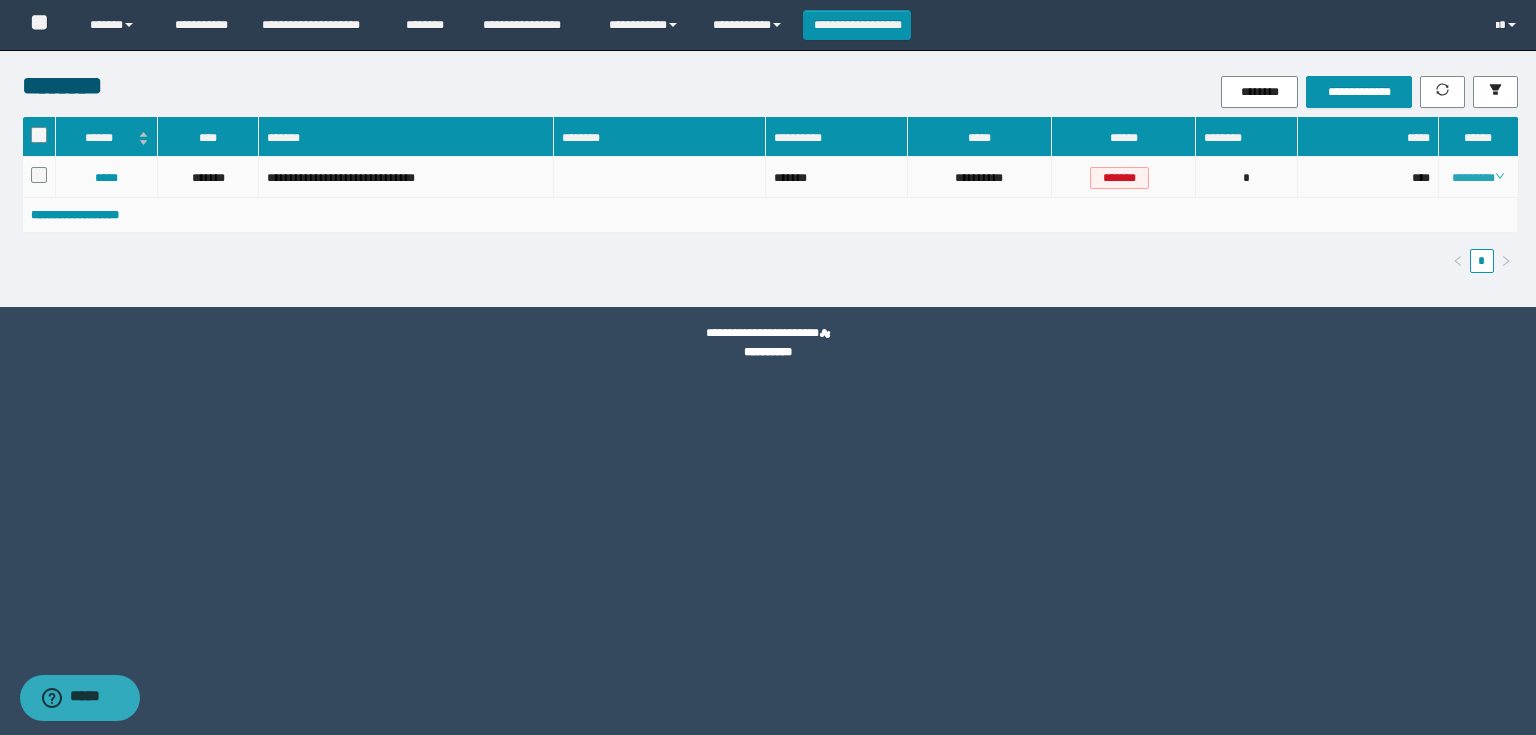 click 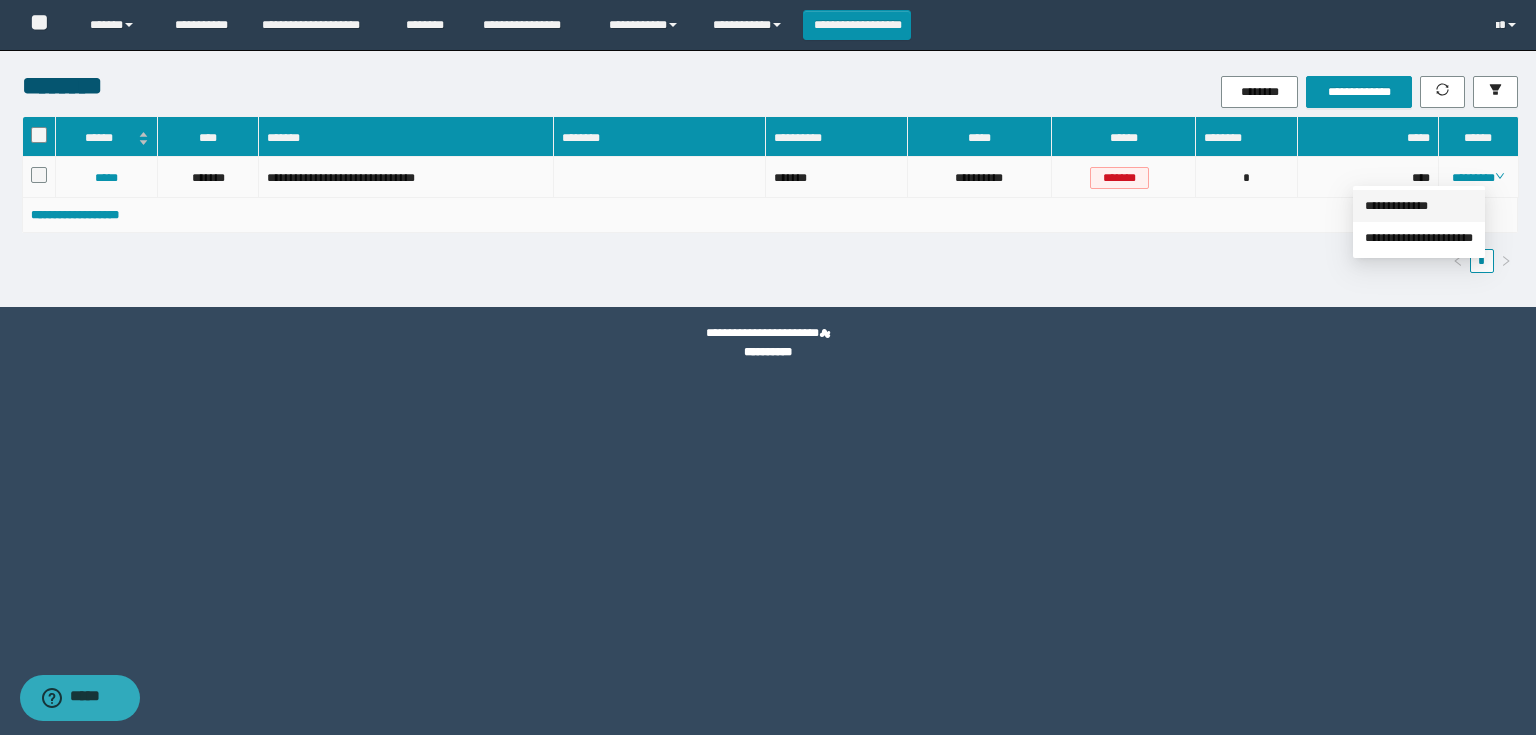 click on "**********" at bounding box center [1396, 206] 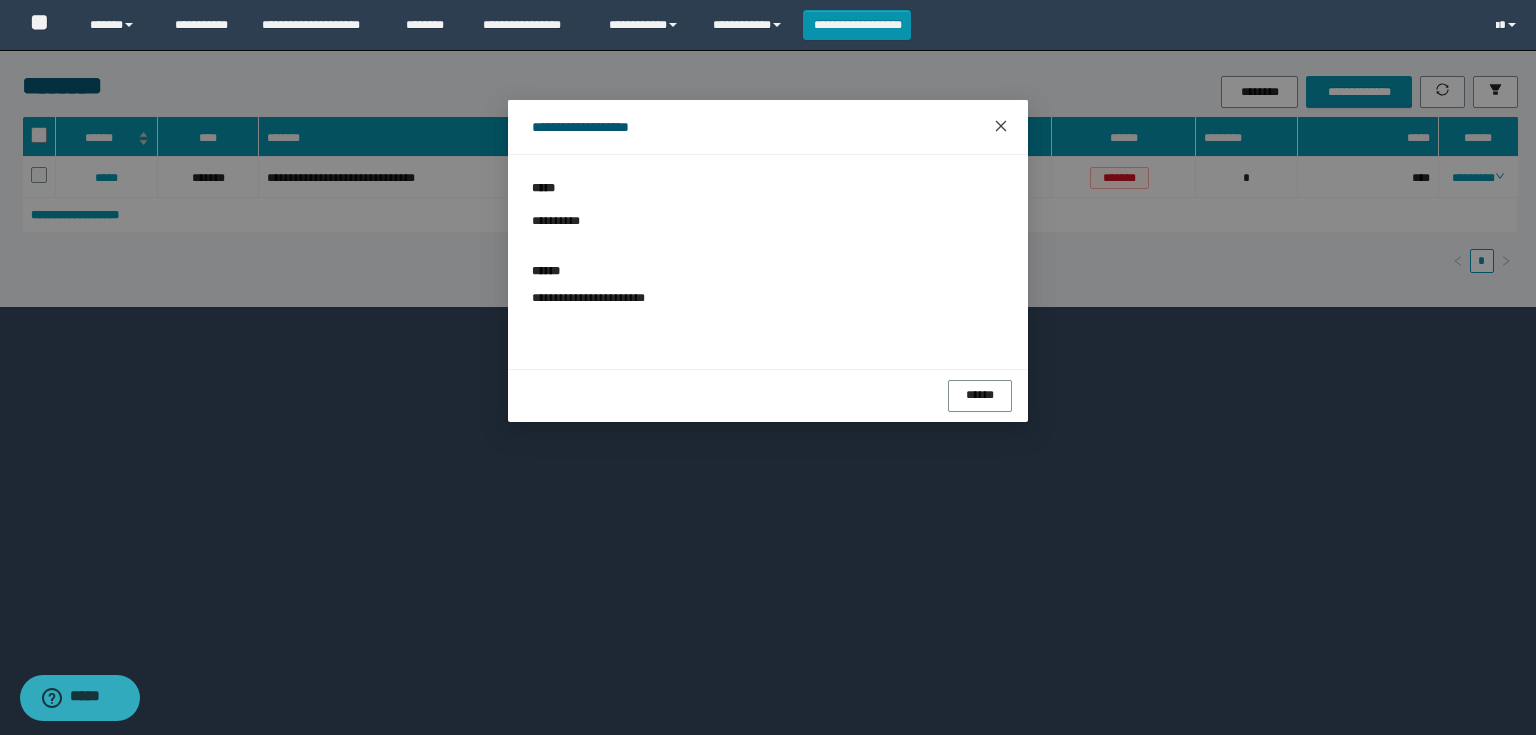 click at bounding box center (1001, 127) 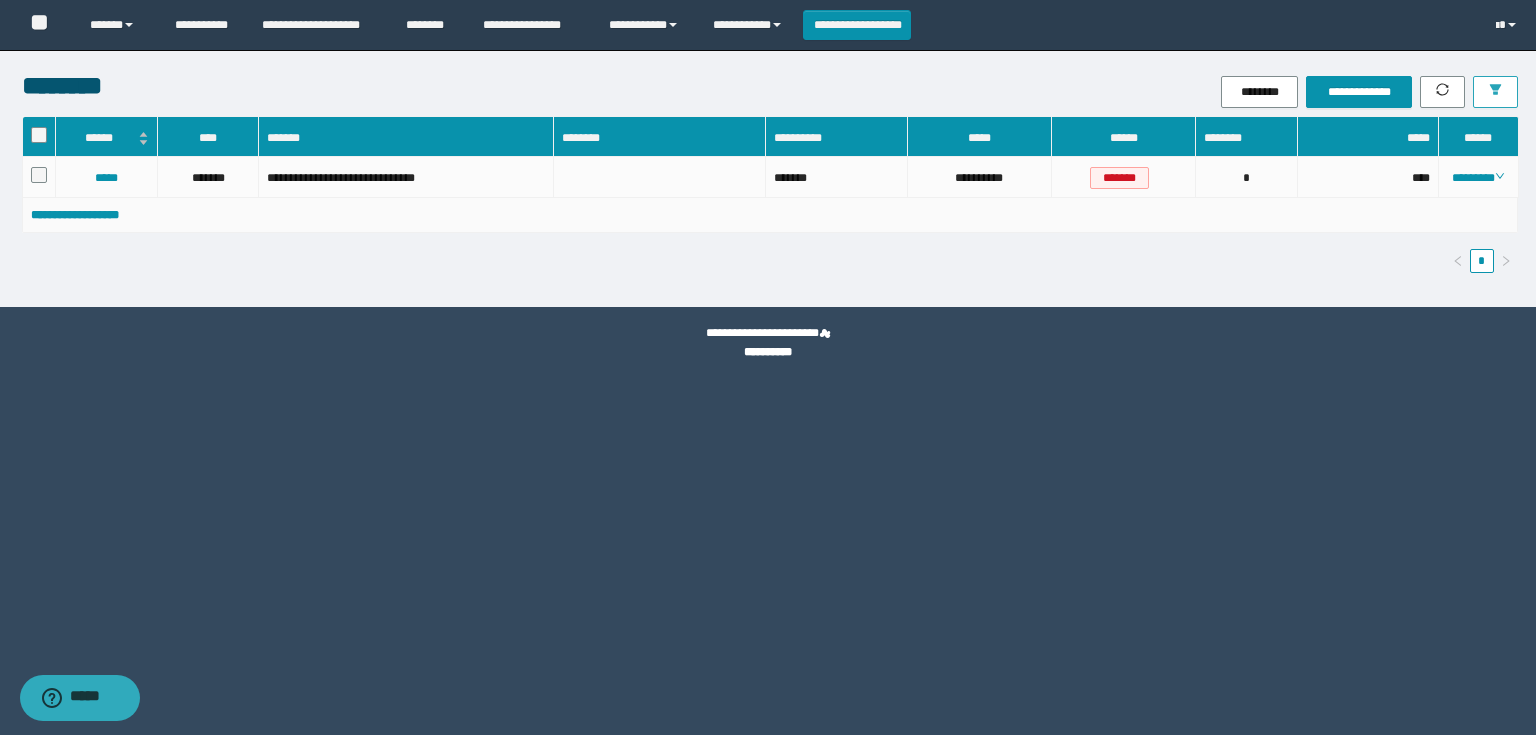 click at bounding box center (1495, 92) 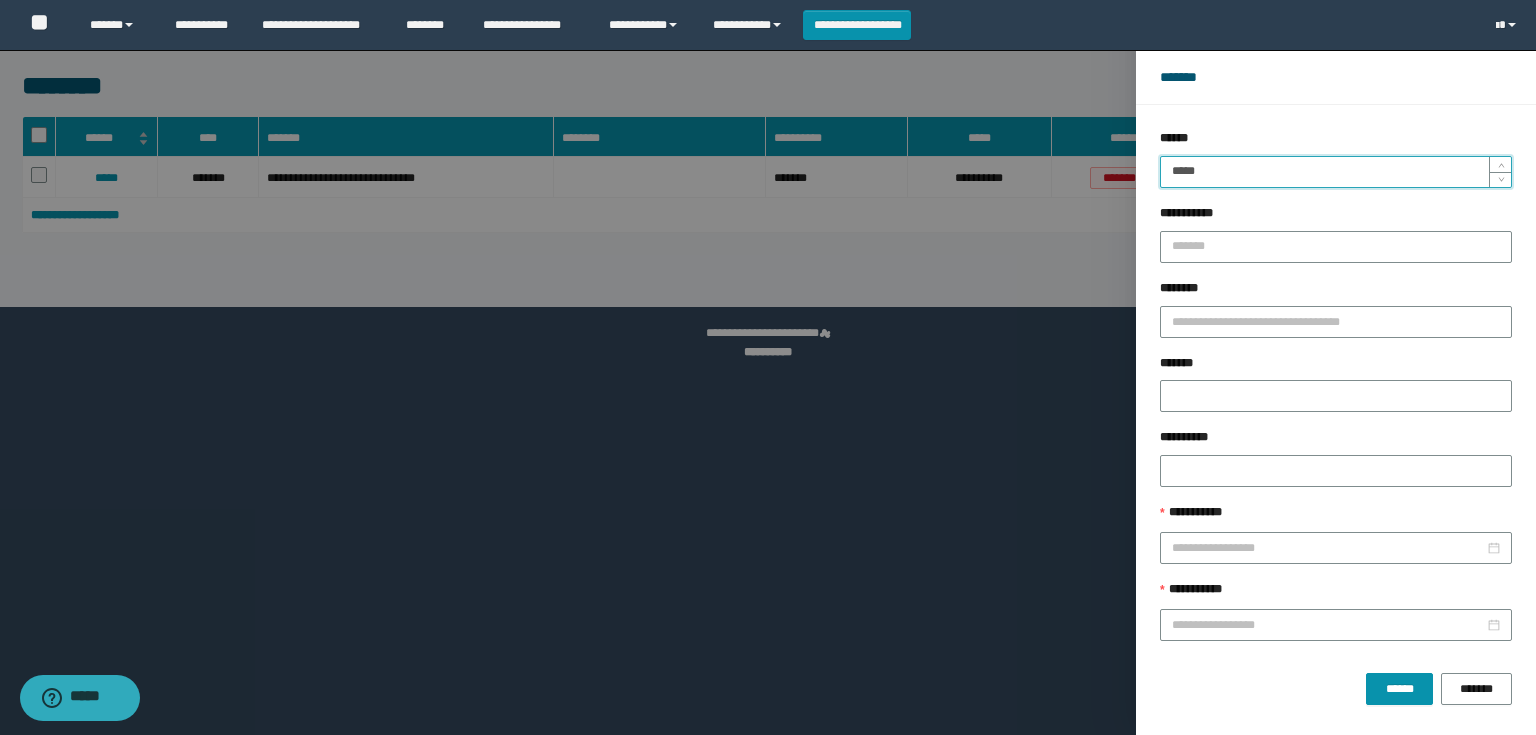 drag, startPoint x: 1124, startPoint y: 167, endPoint x: 1071, endPoint y: 122, distance: 69.52697 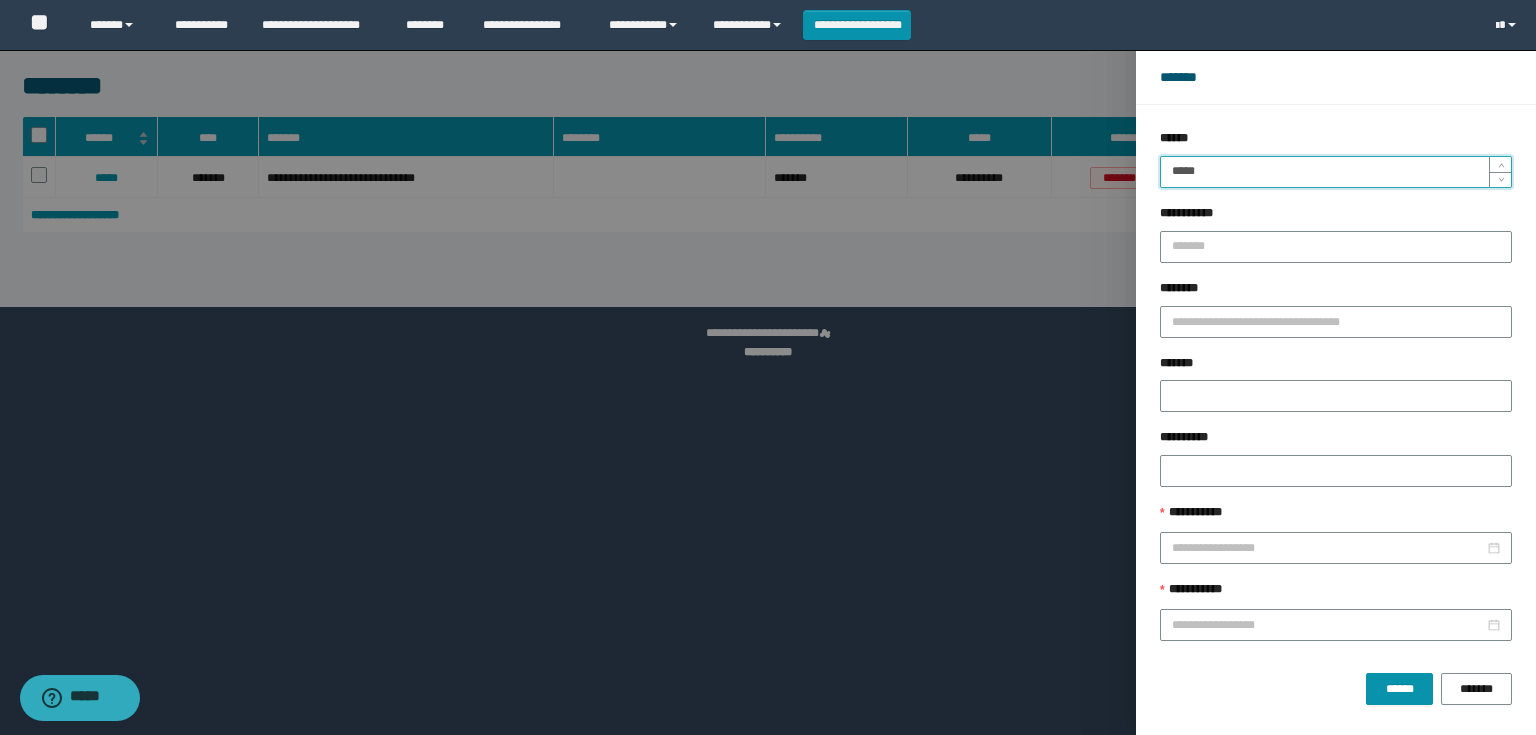 click on "******" at bounding box center (1399, 689) 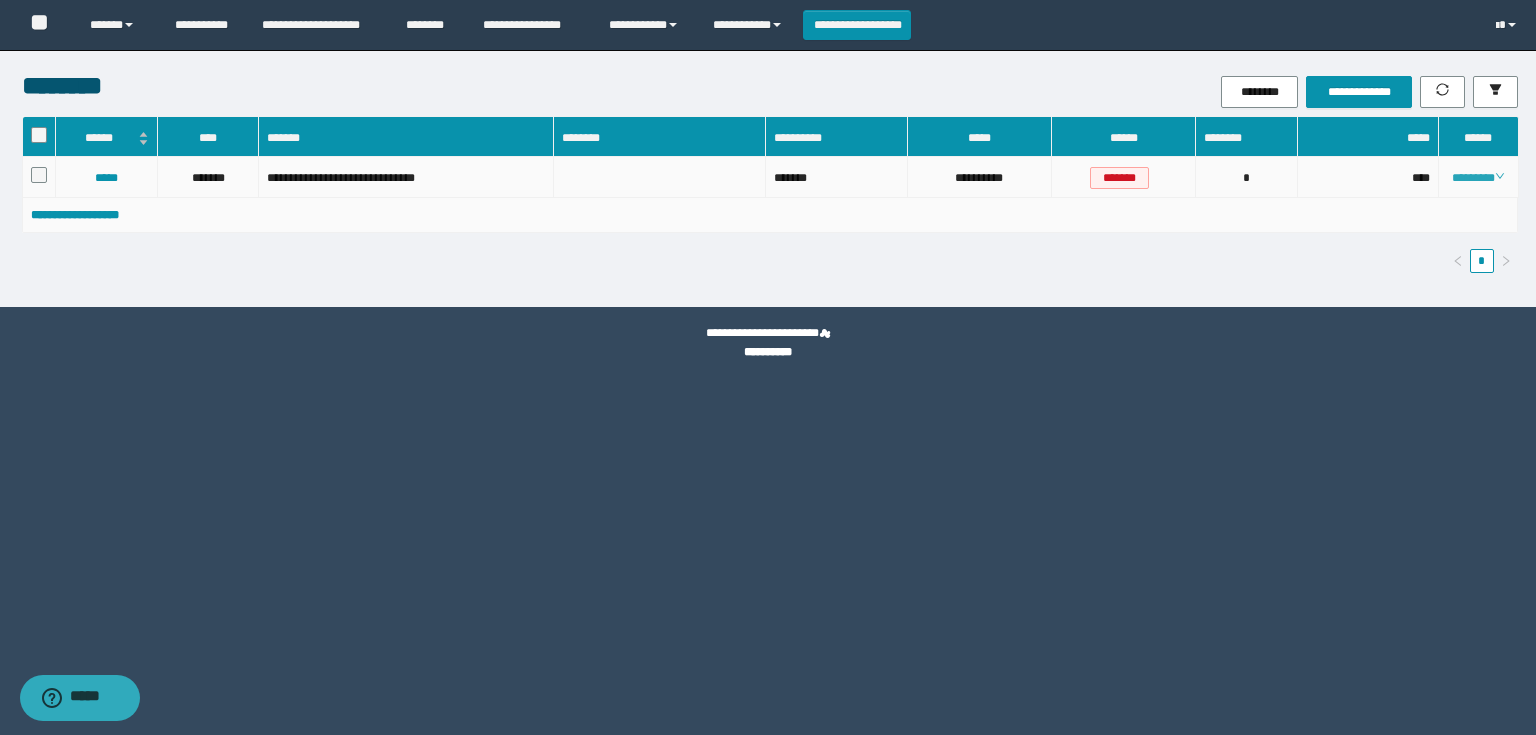 click 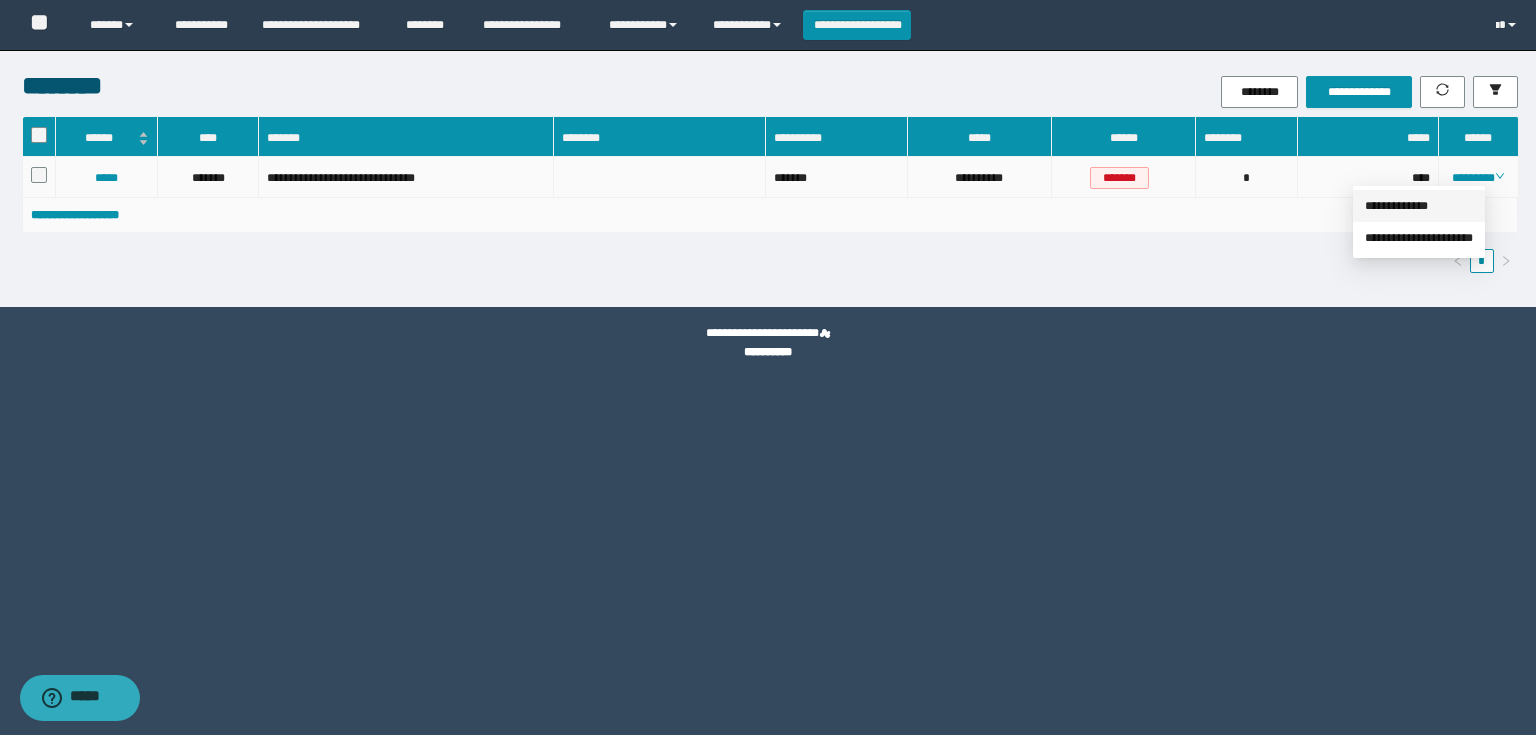click on "**********" at bounding box center (1396, 206) 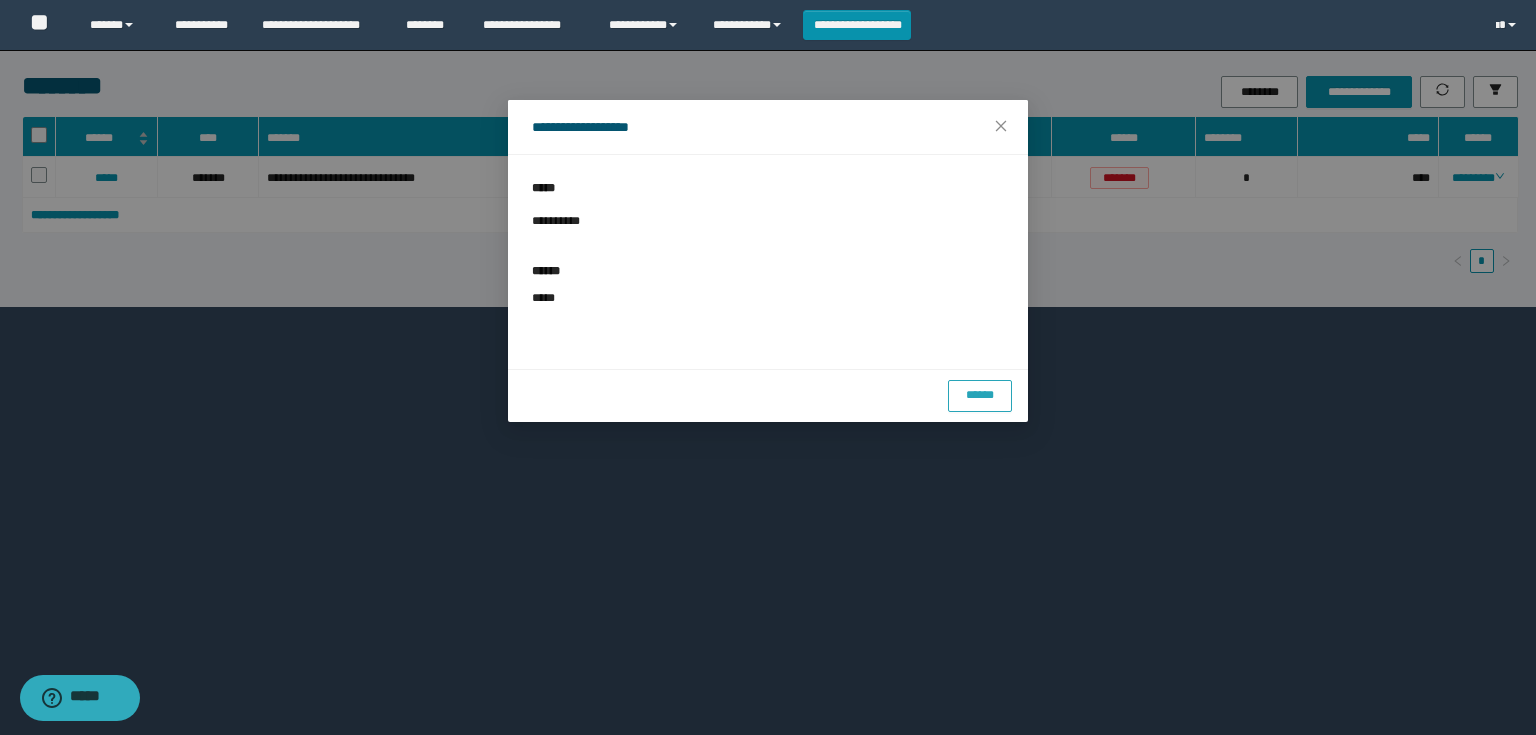 click on "******" at bounding box center [980, 396] 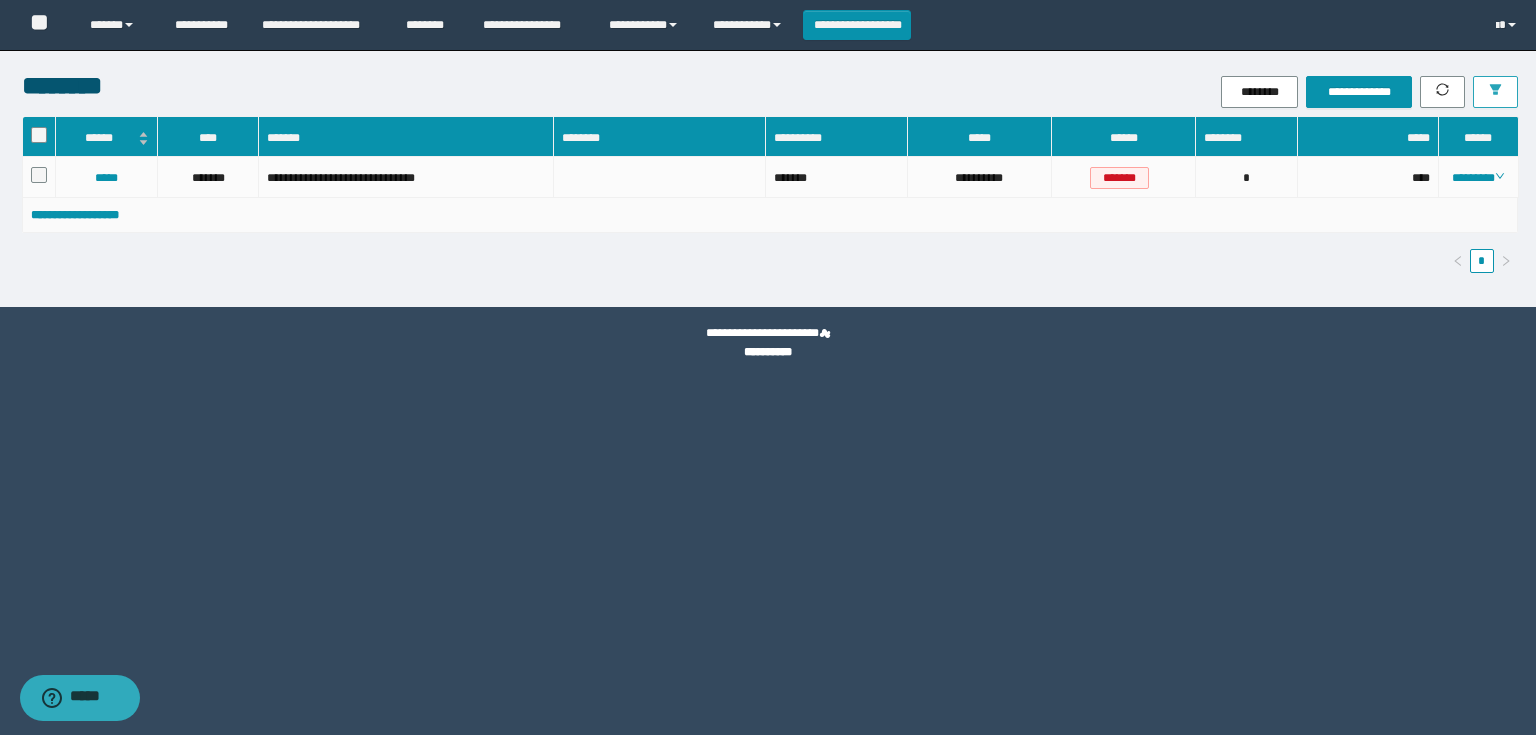 click 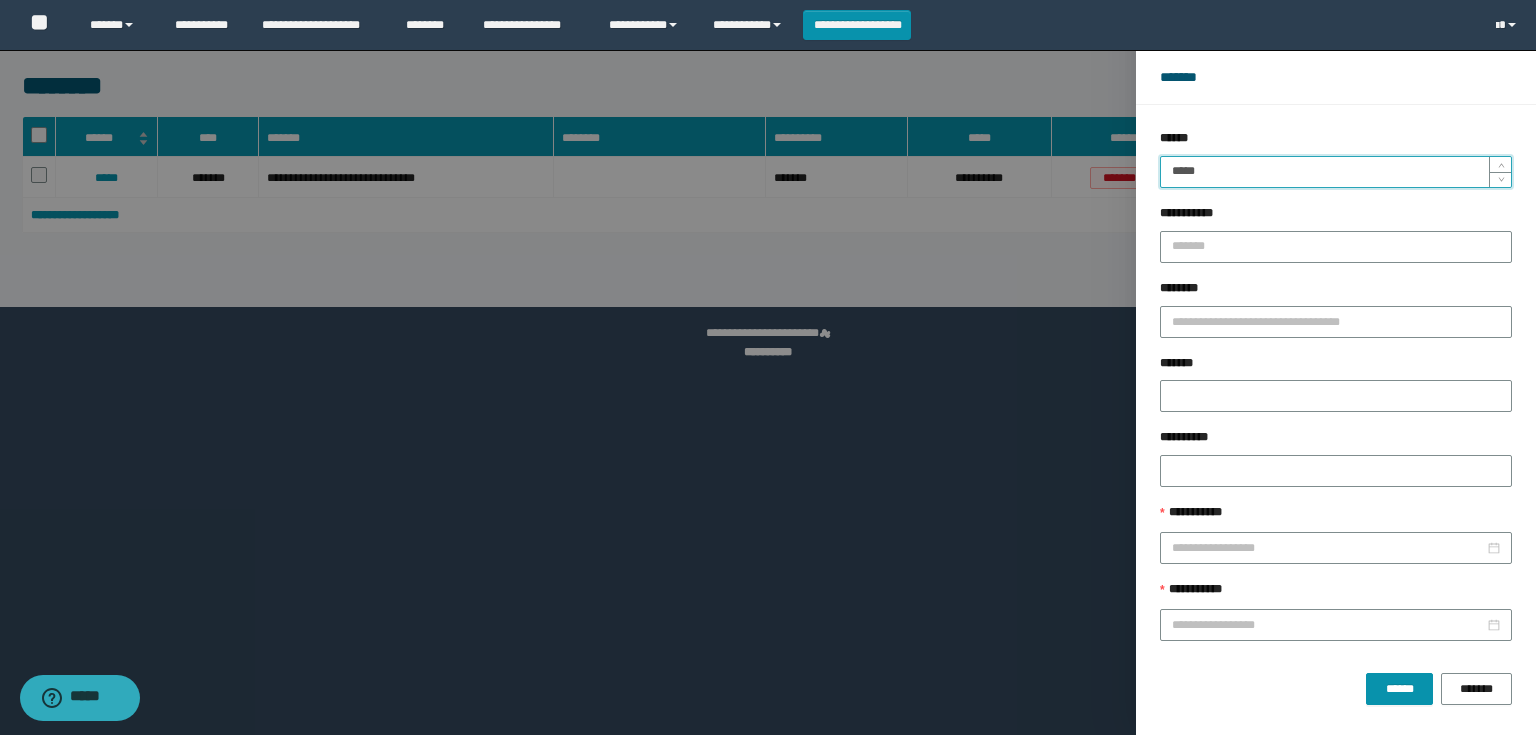drag, startPoint x: 1356, startPoint y: 175, endPoint x: 1127, endPoint y: 176, distance: 229.00218 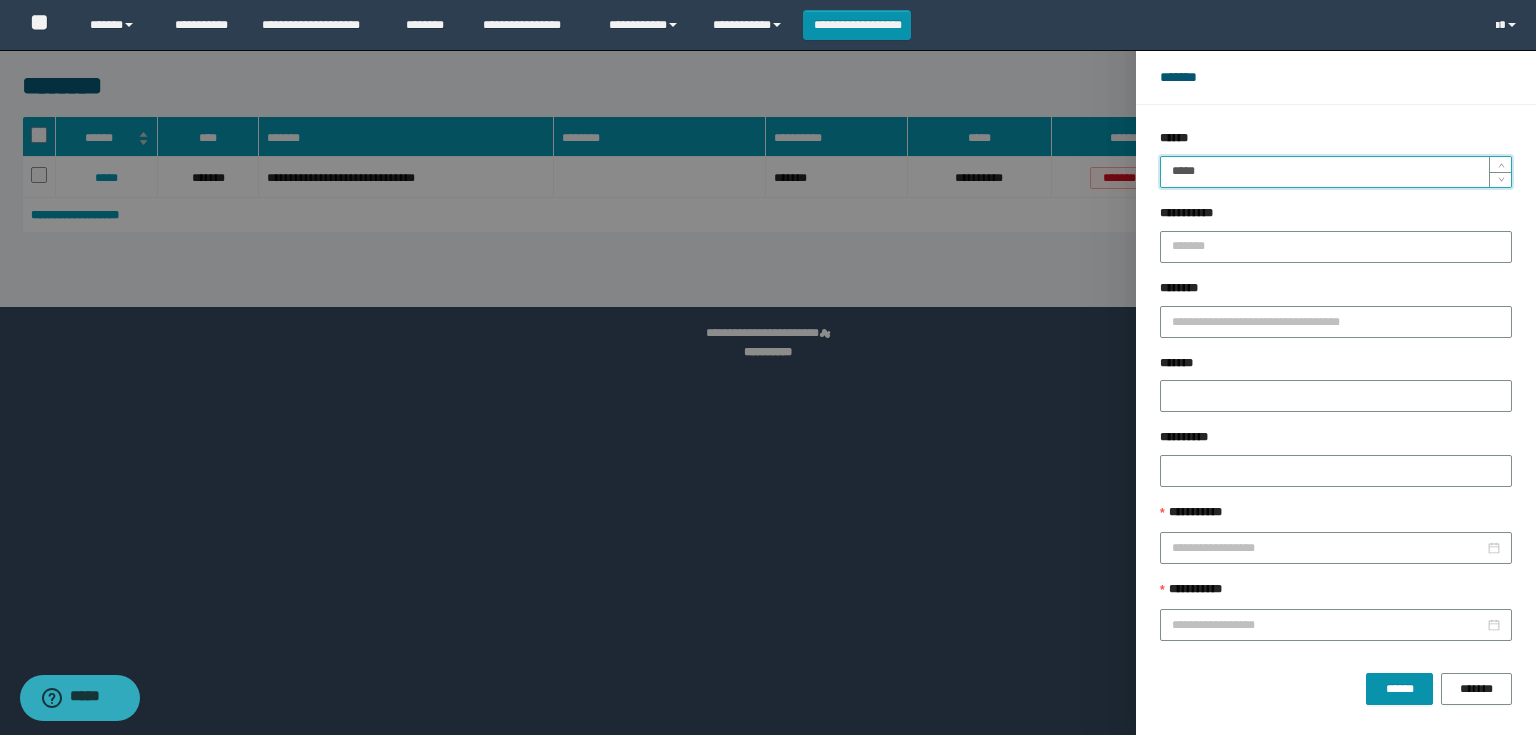 click on "******" at bounding box center [1399, 689] 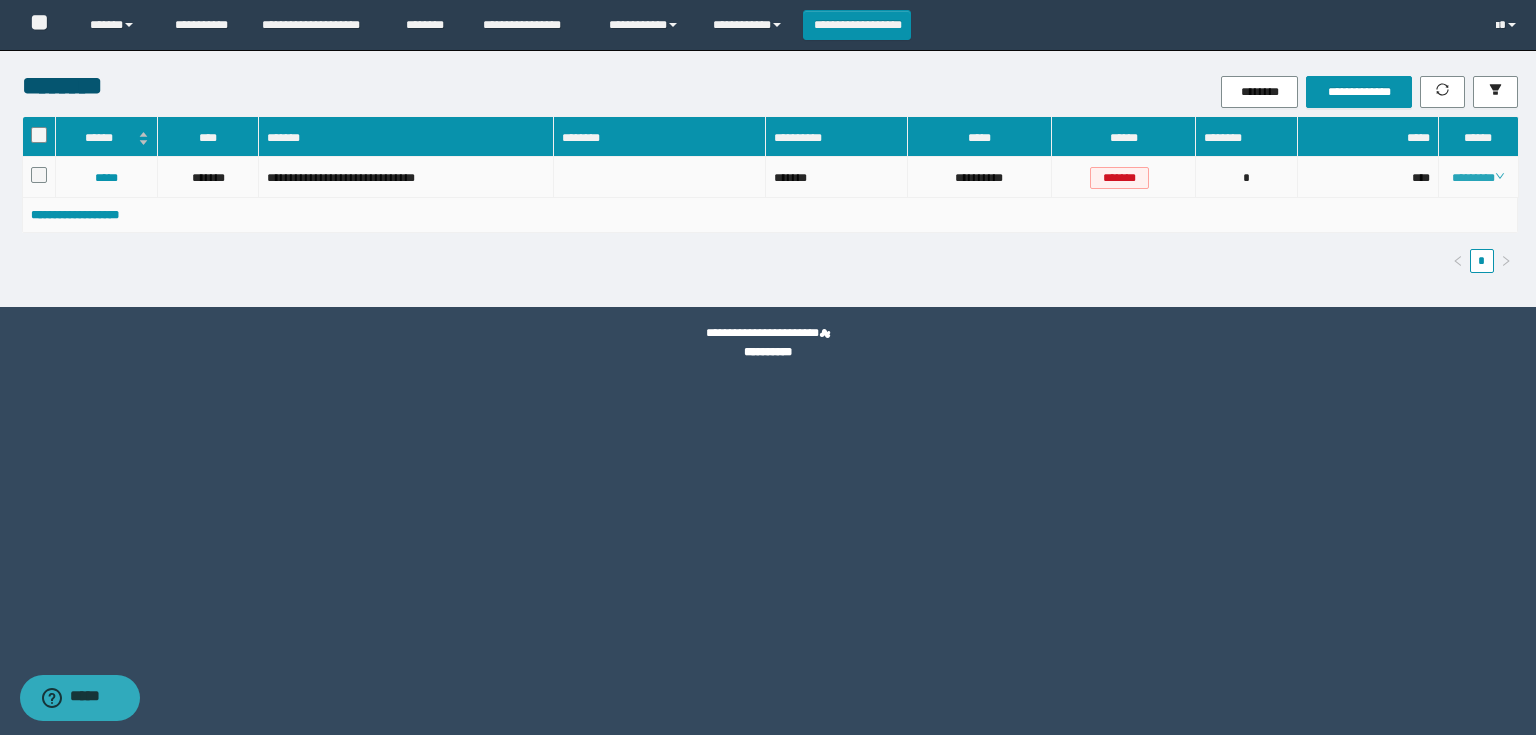 click on "********" at bounding box center (1479, 177) 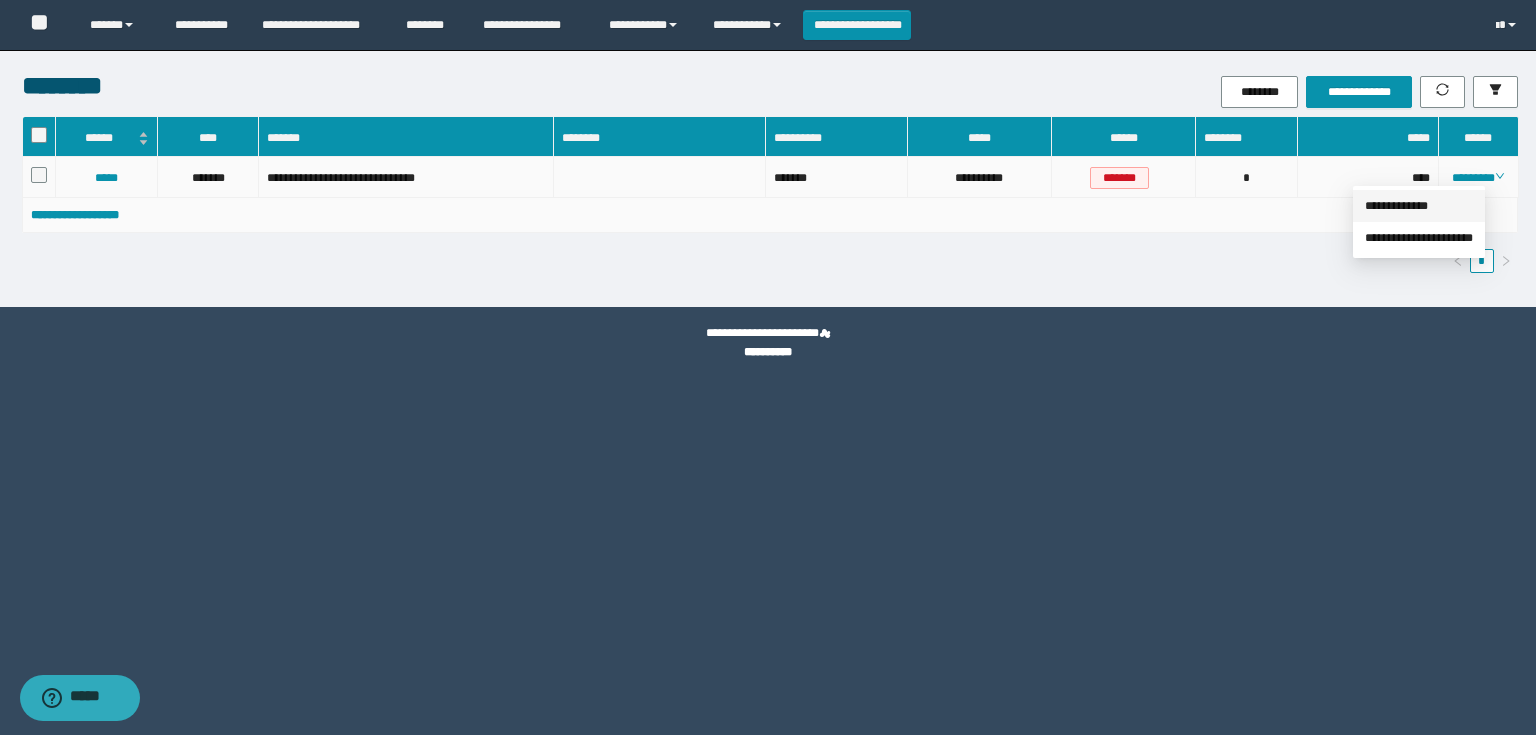 click on "**********" at bounding box center (1396, 206) 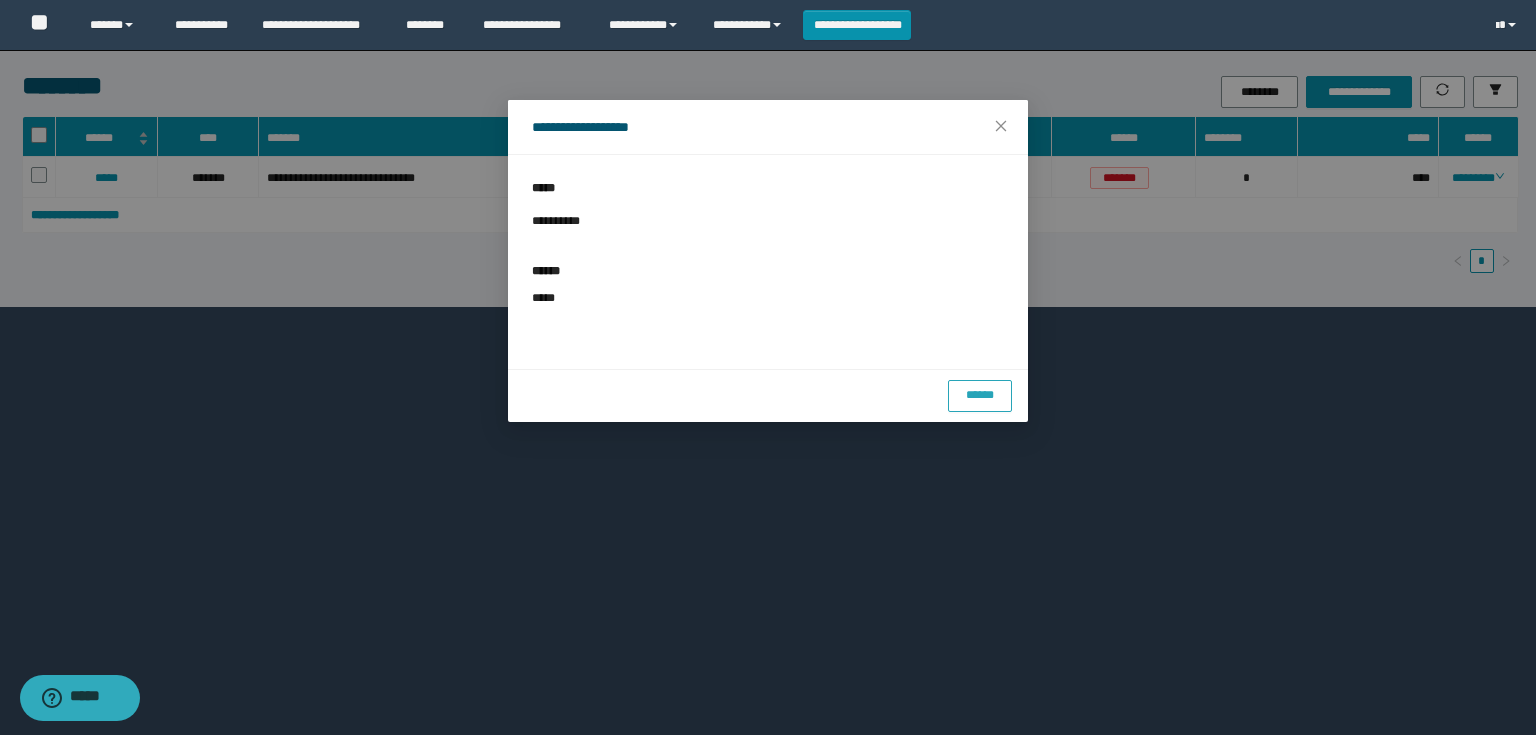 click on "******" at bounding box center (980, 395) 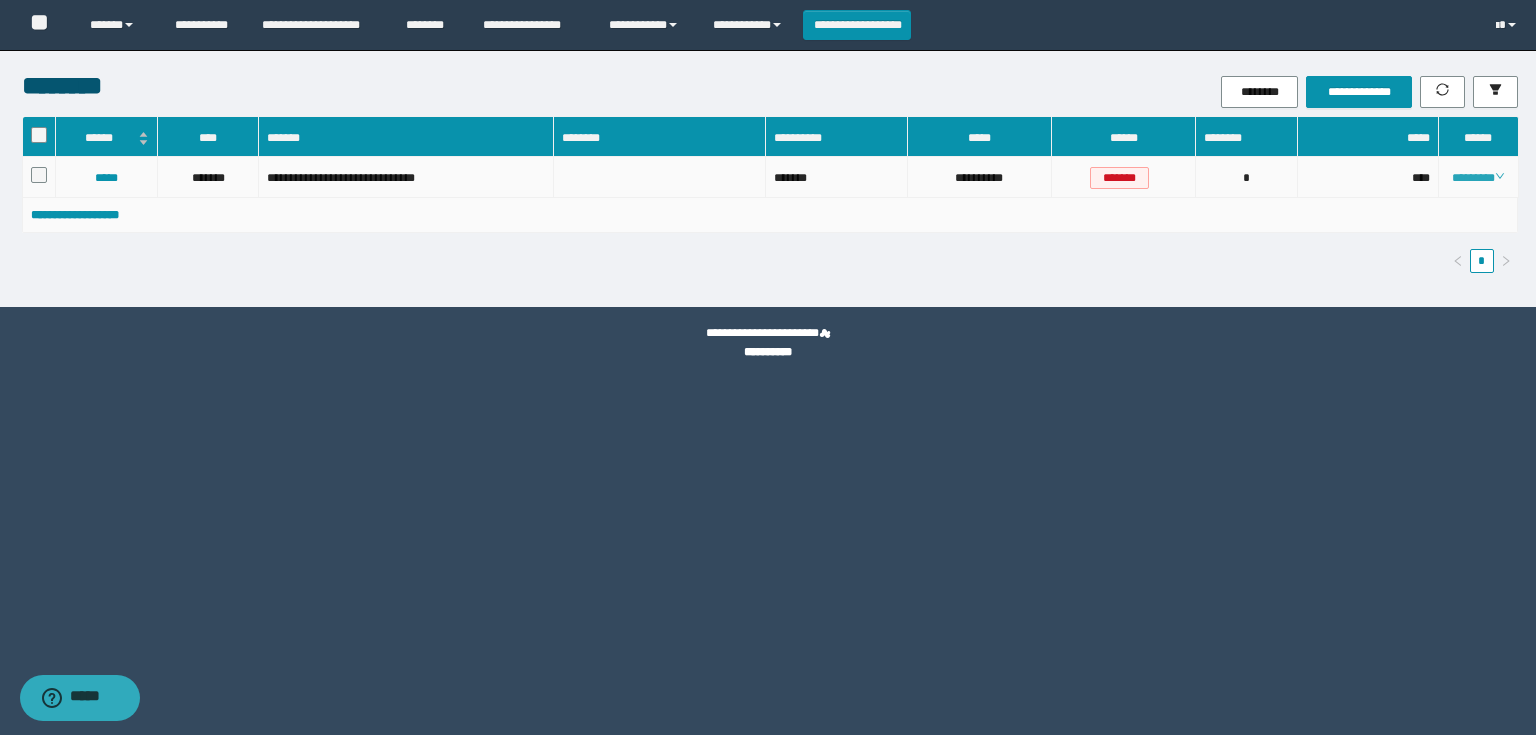click on "********" at bounding box center (1478, 178) 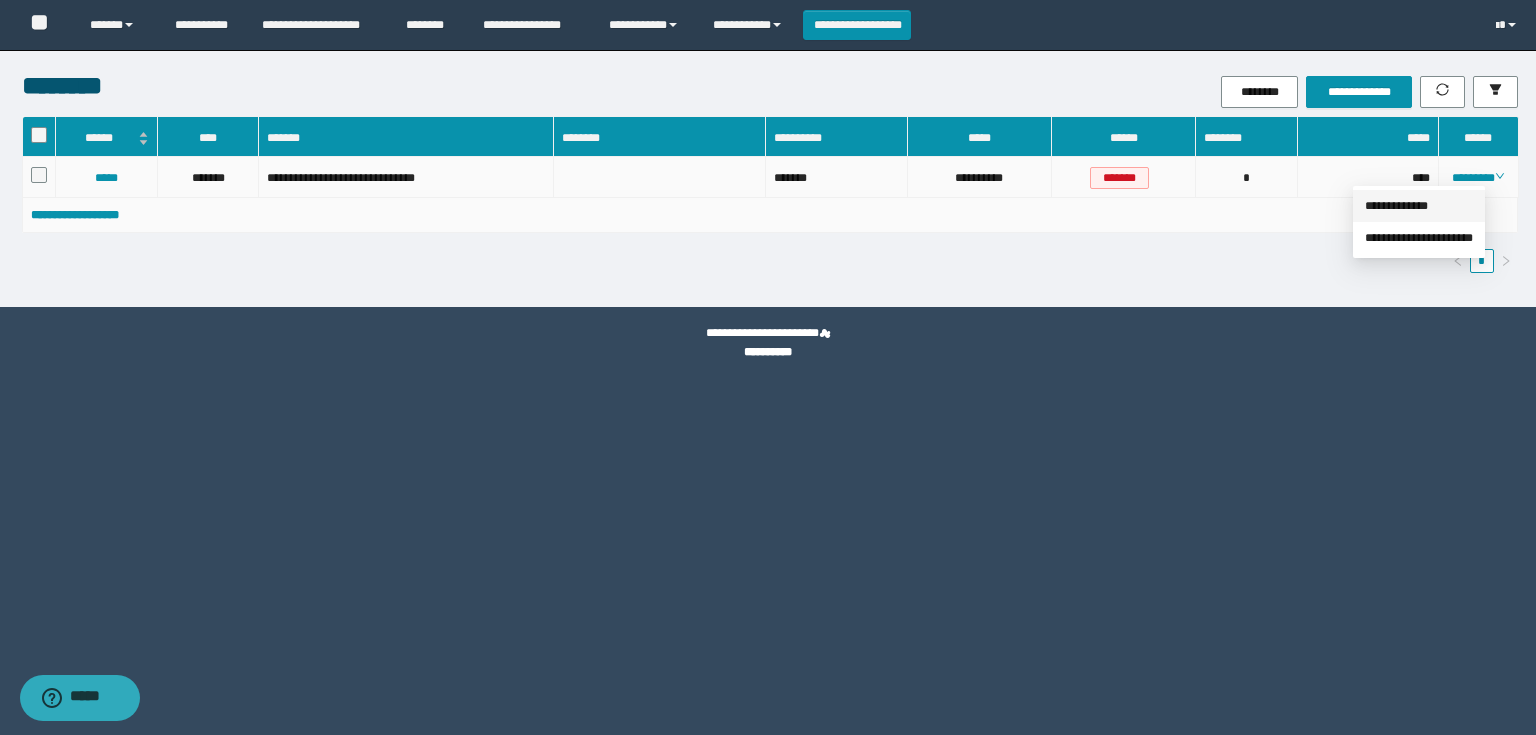 click on "**********" at bounding box center (1396, 206) 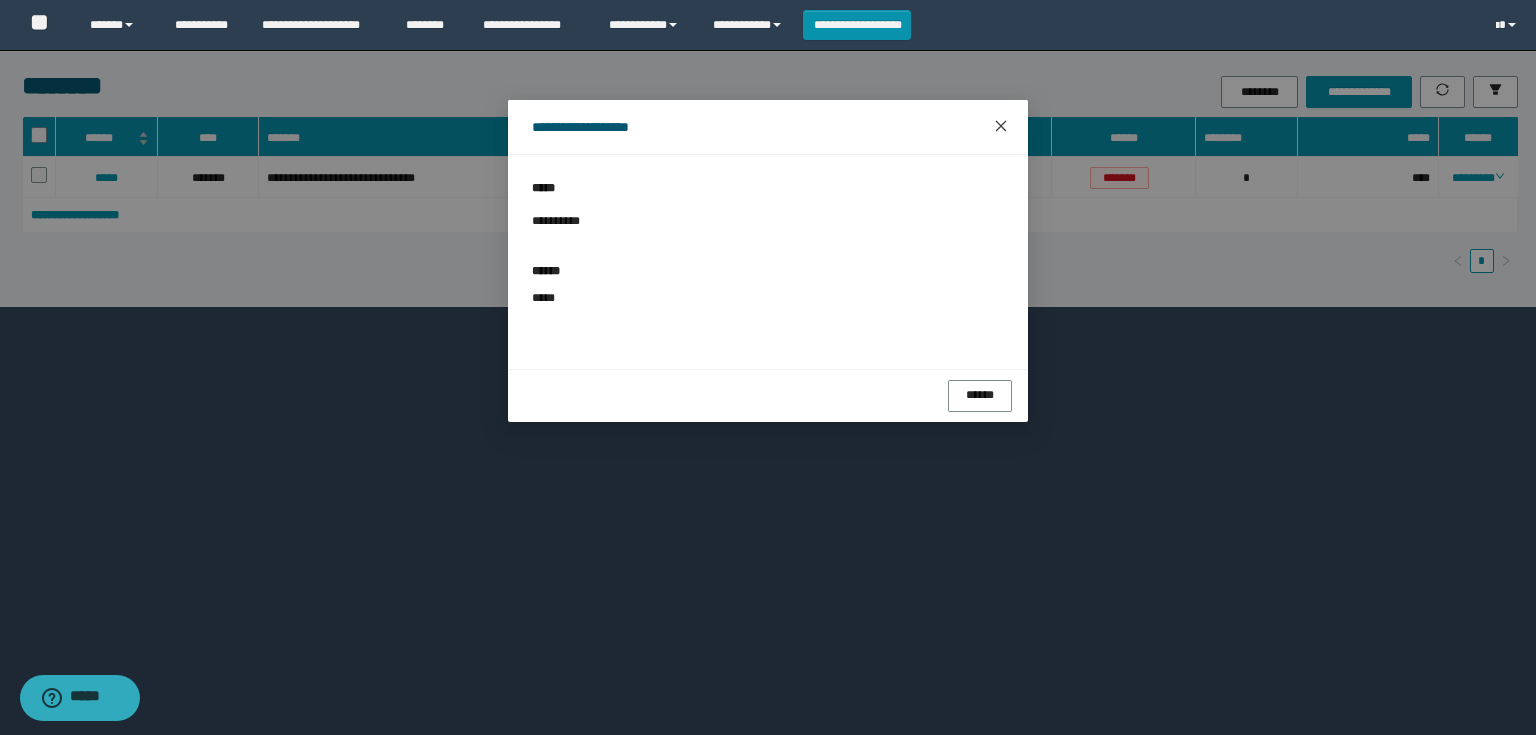 click at bounding box center (1001, 127) 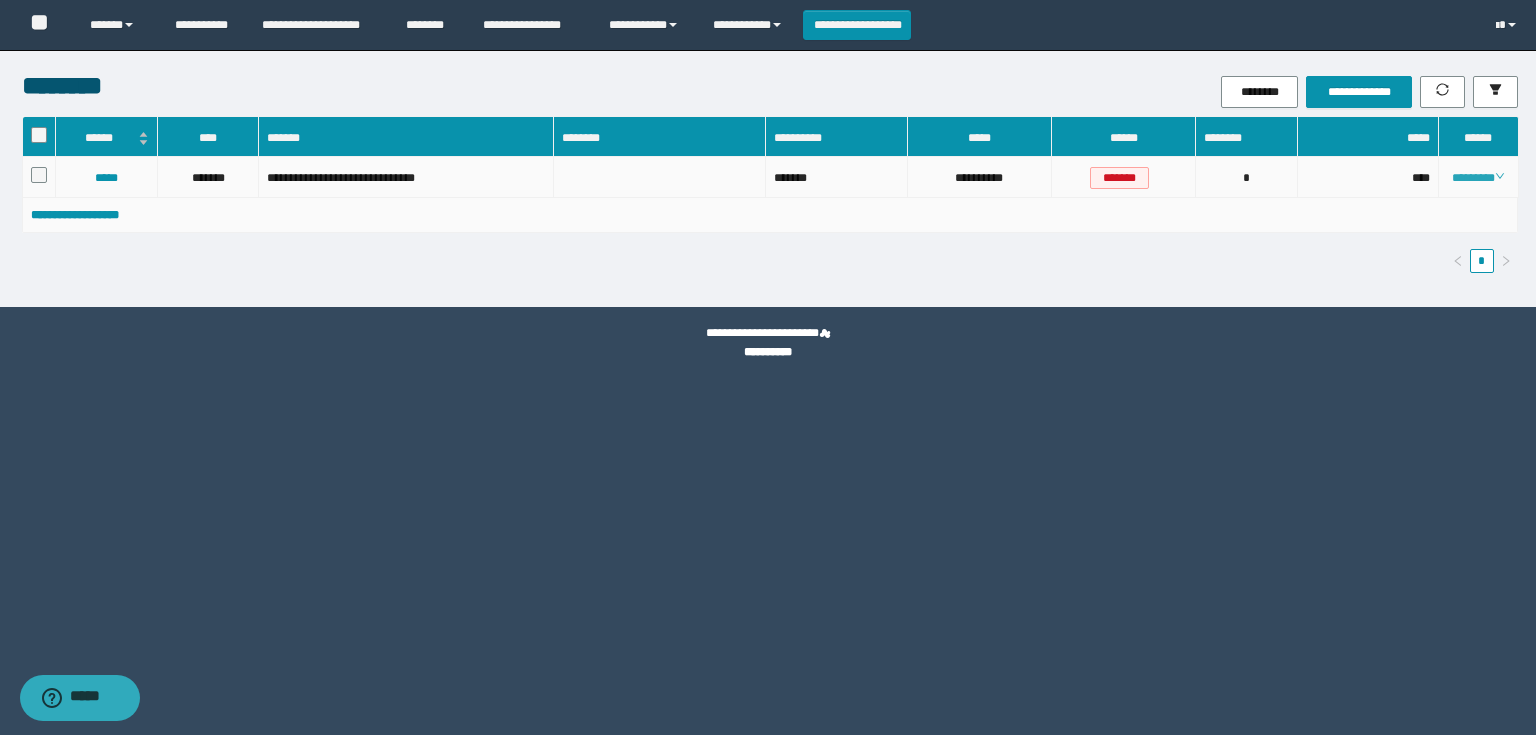 click on "********" at bounding box center (1478, 178) 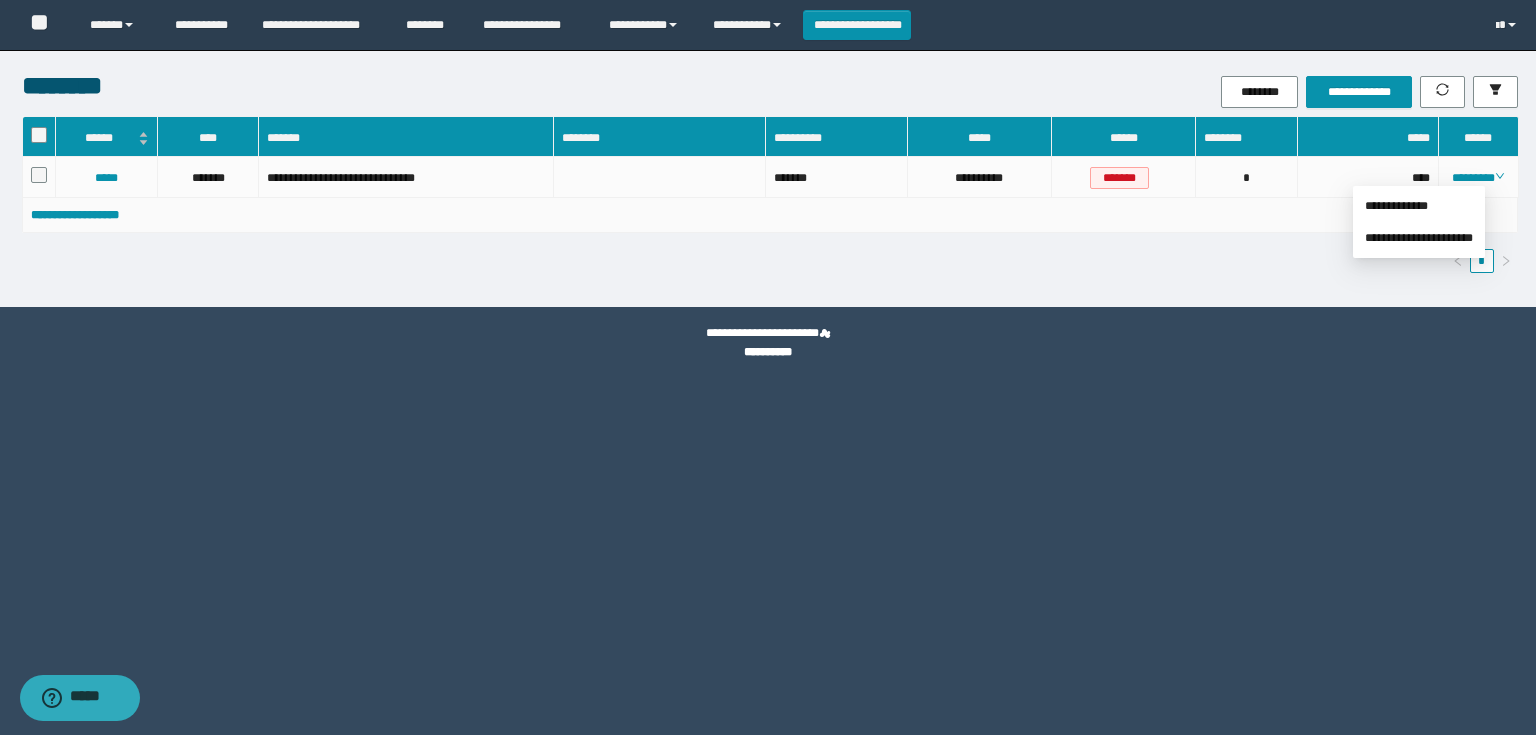 click on "[FIRST] [LAST] [EMAIL]" at bounding box center (770, 215) 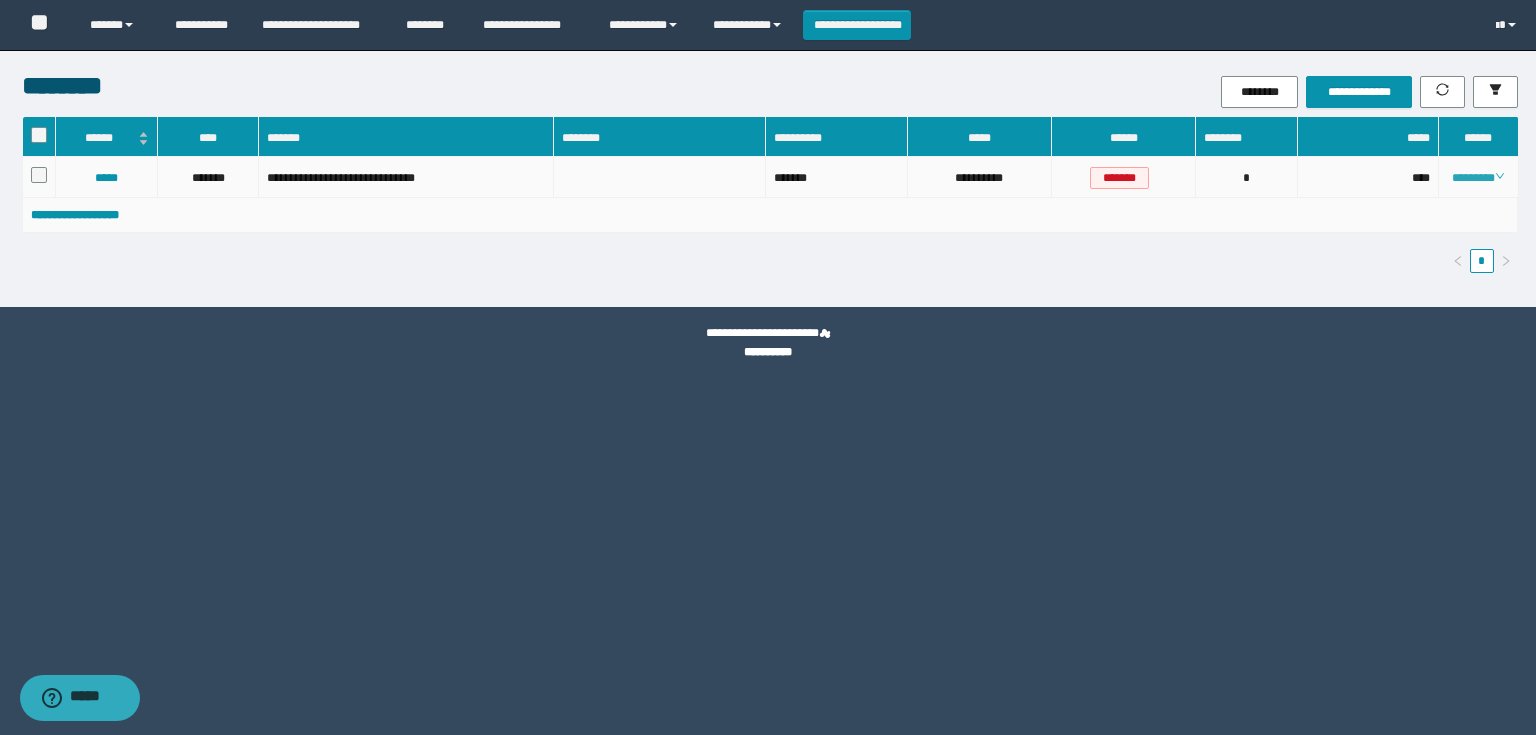 click 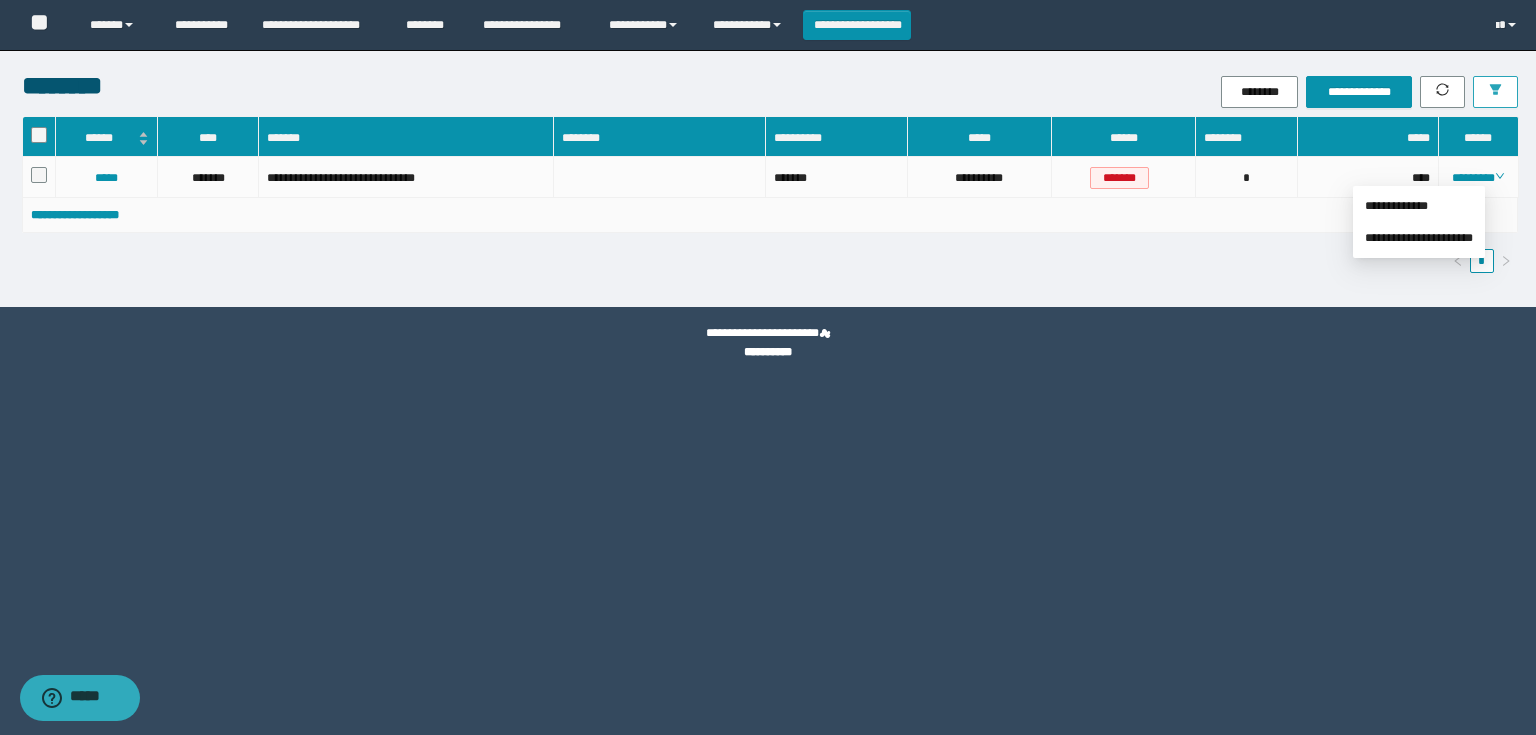 click at bounding box center (1495, 92) 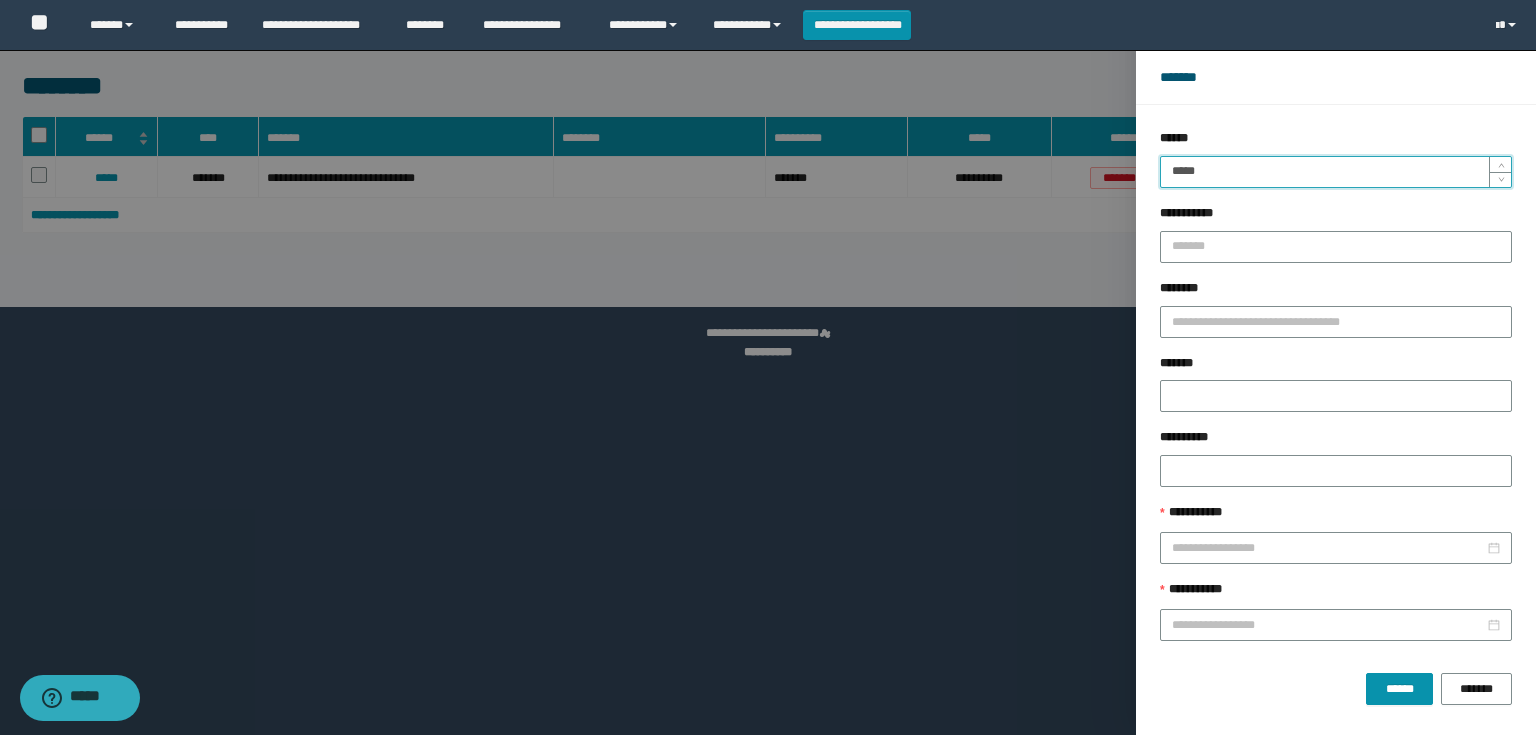 drag, startPoint x: 1255, startPoint y: 172, endPoint x: 1096, endPoint y: 176, distance: 159.05031 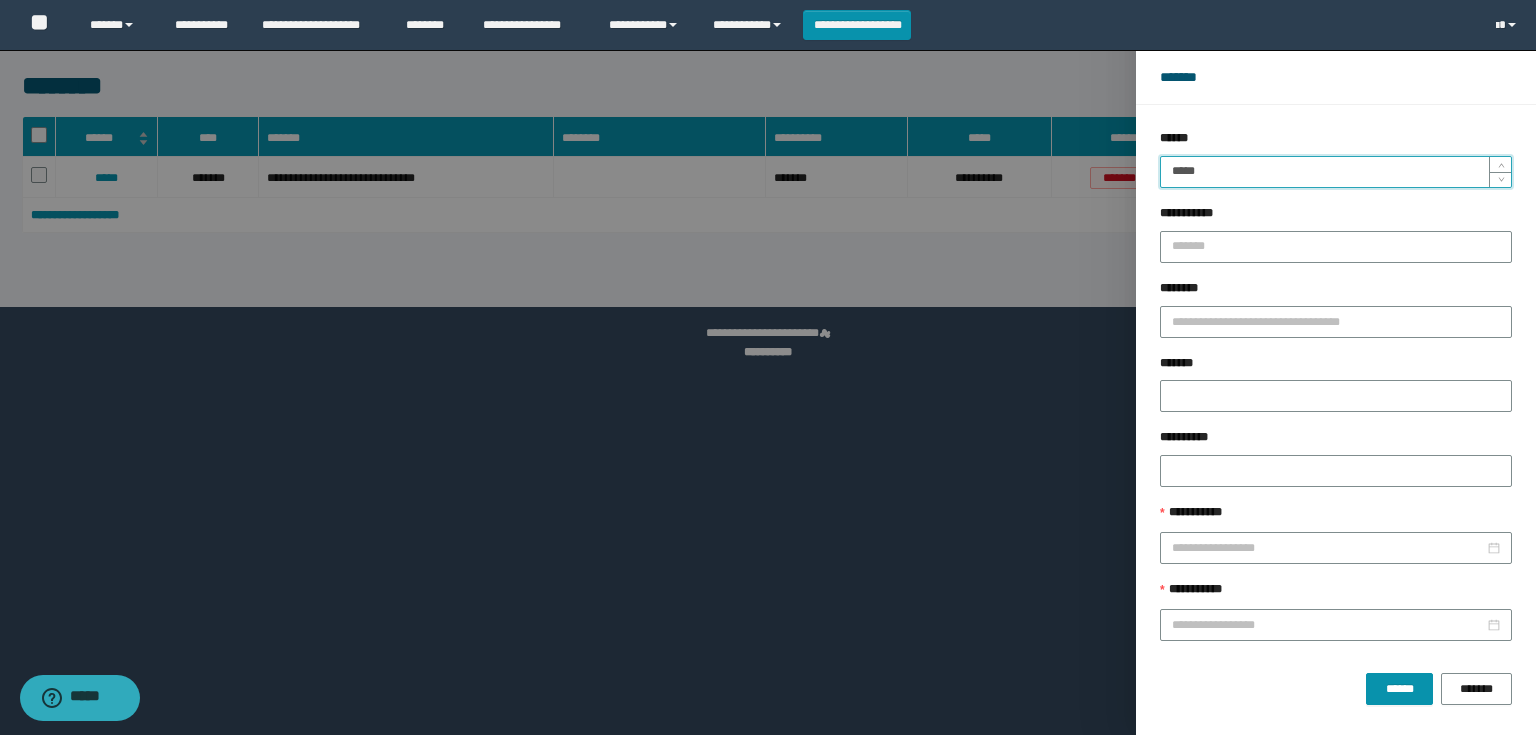 click on "******" at bounding box center [1399, 689] 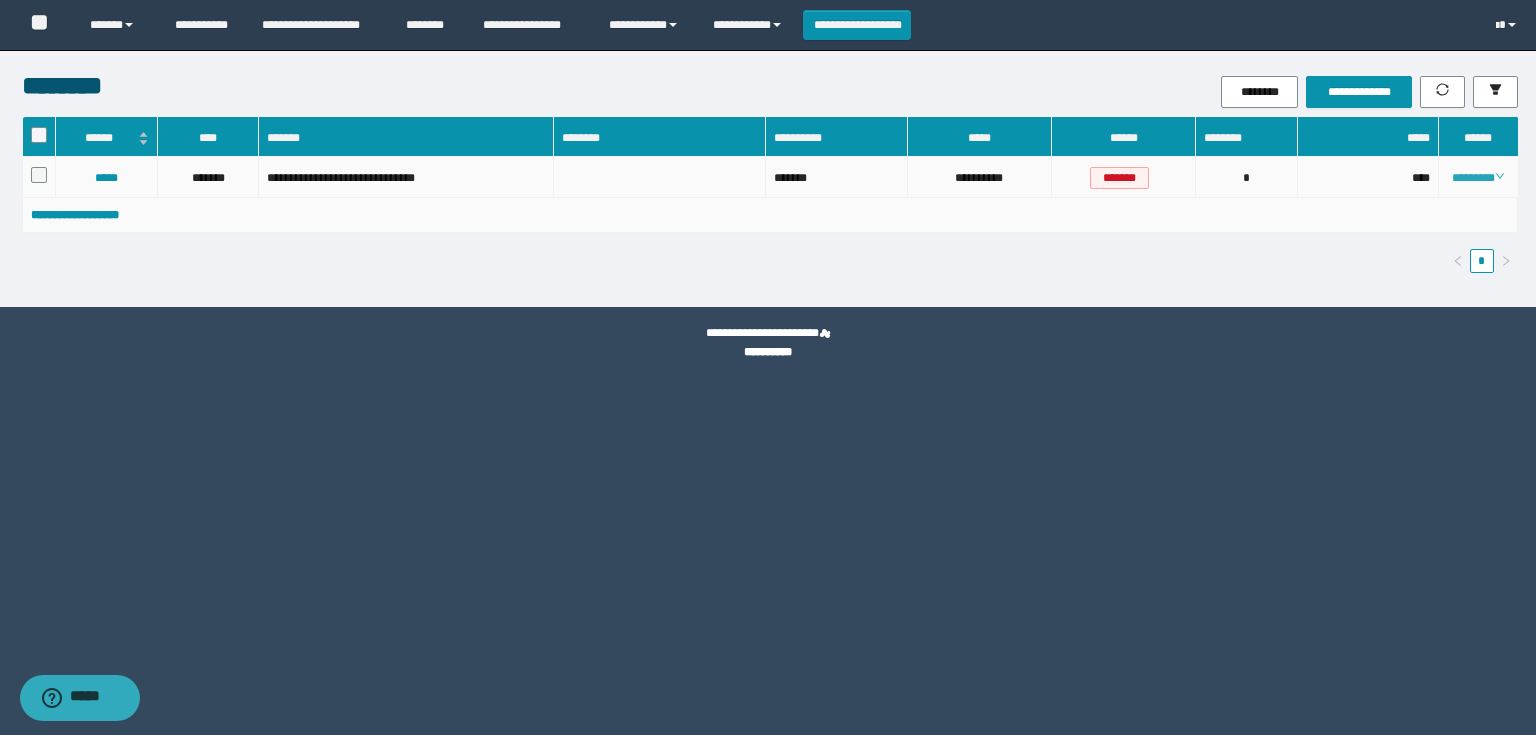 click on "********" at bounding box center (1478, 178) 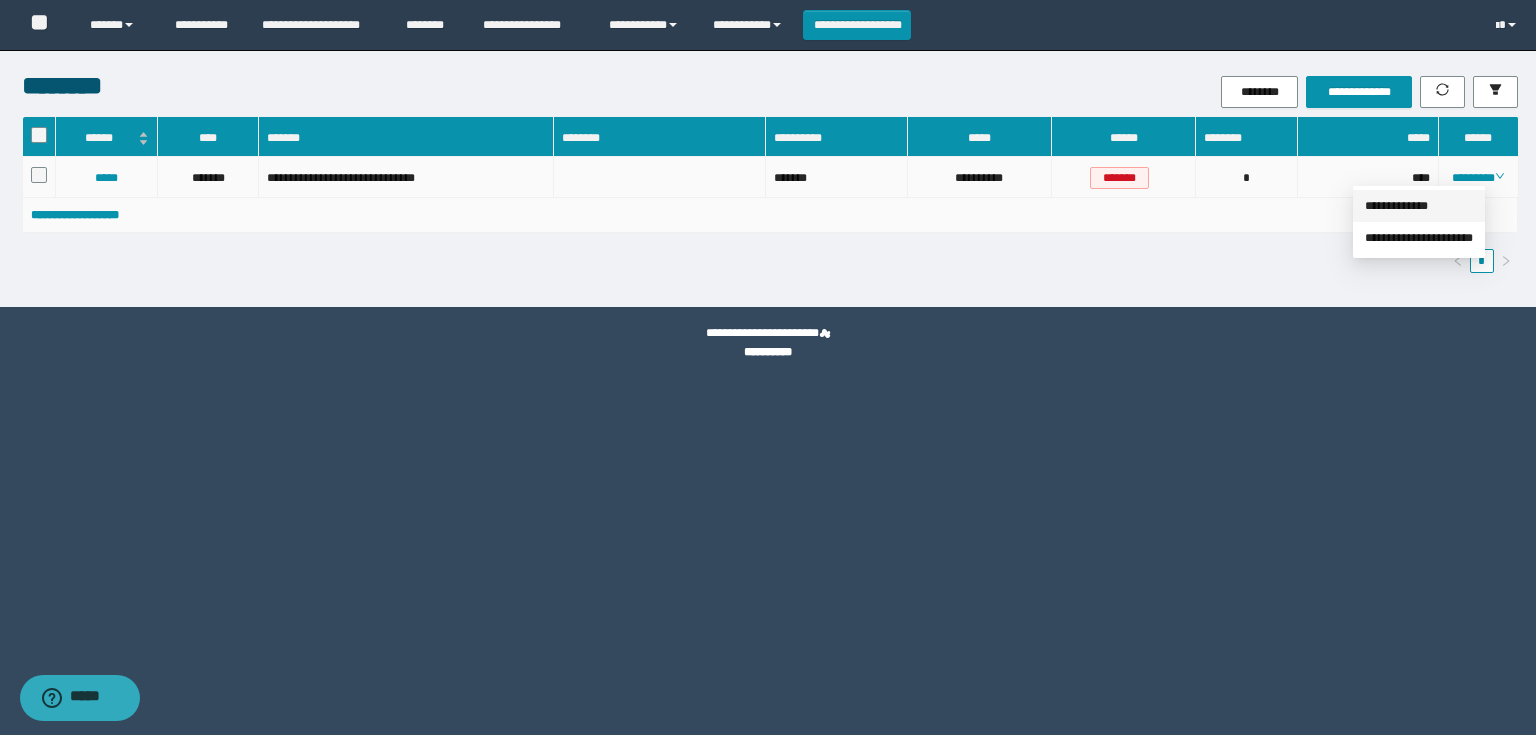 click on "**********" at bounding box center [1396, 206] 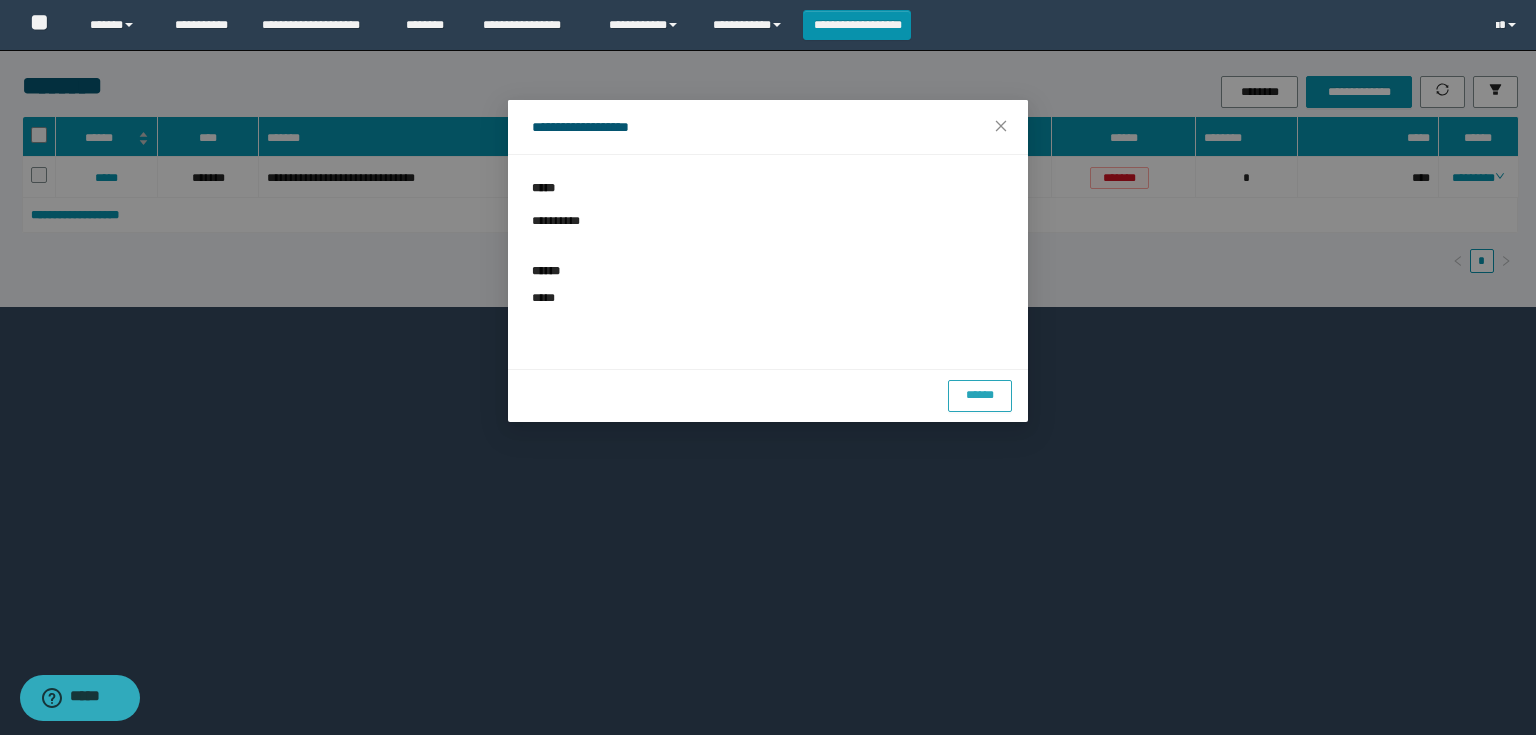 click on "******" at bounding box center [980, 395] 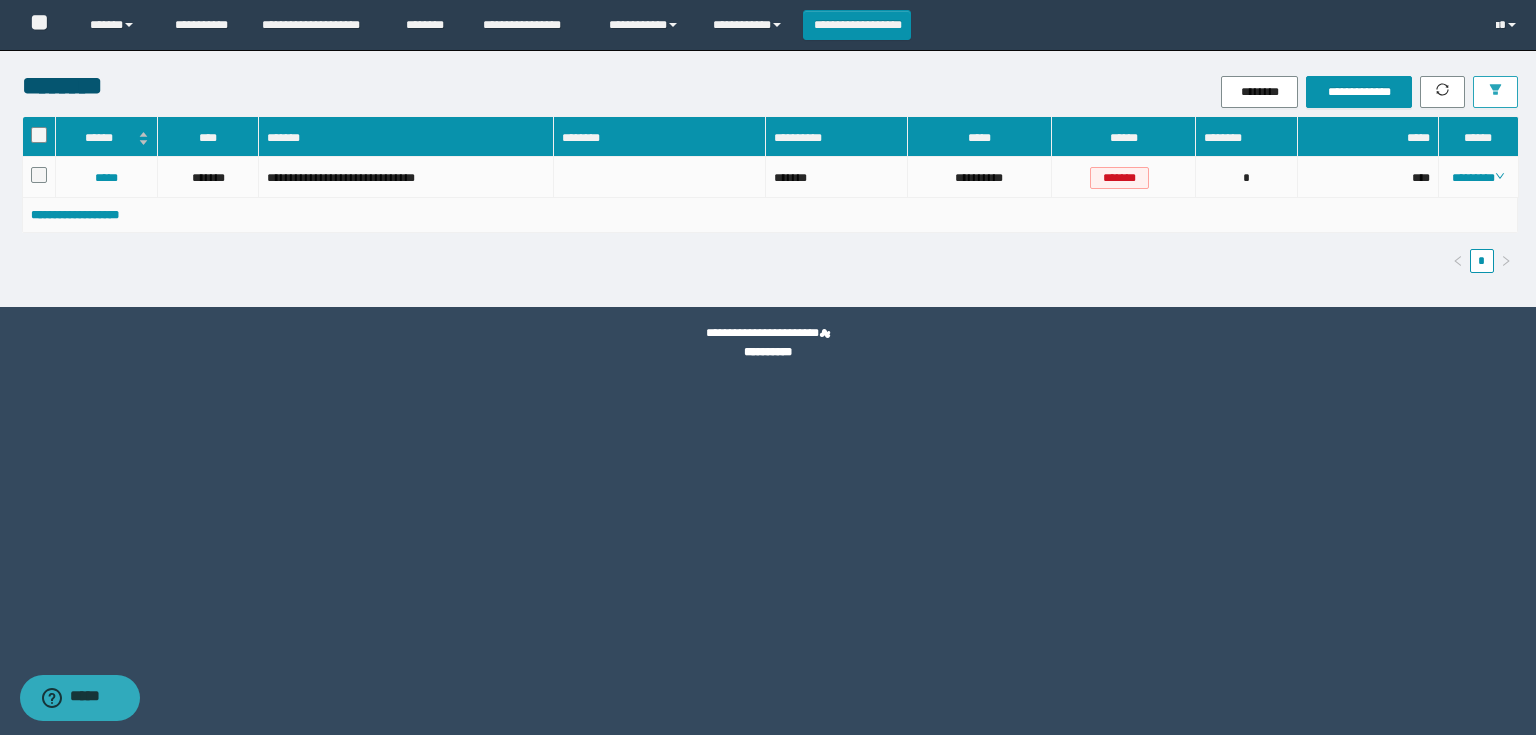click 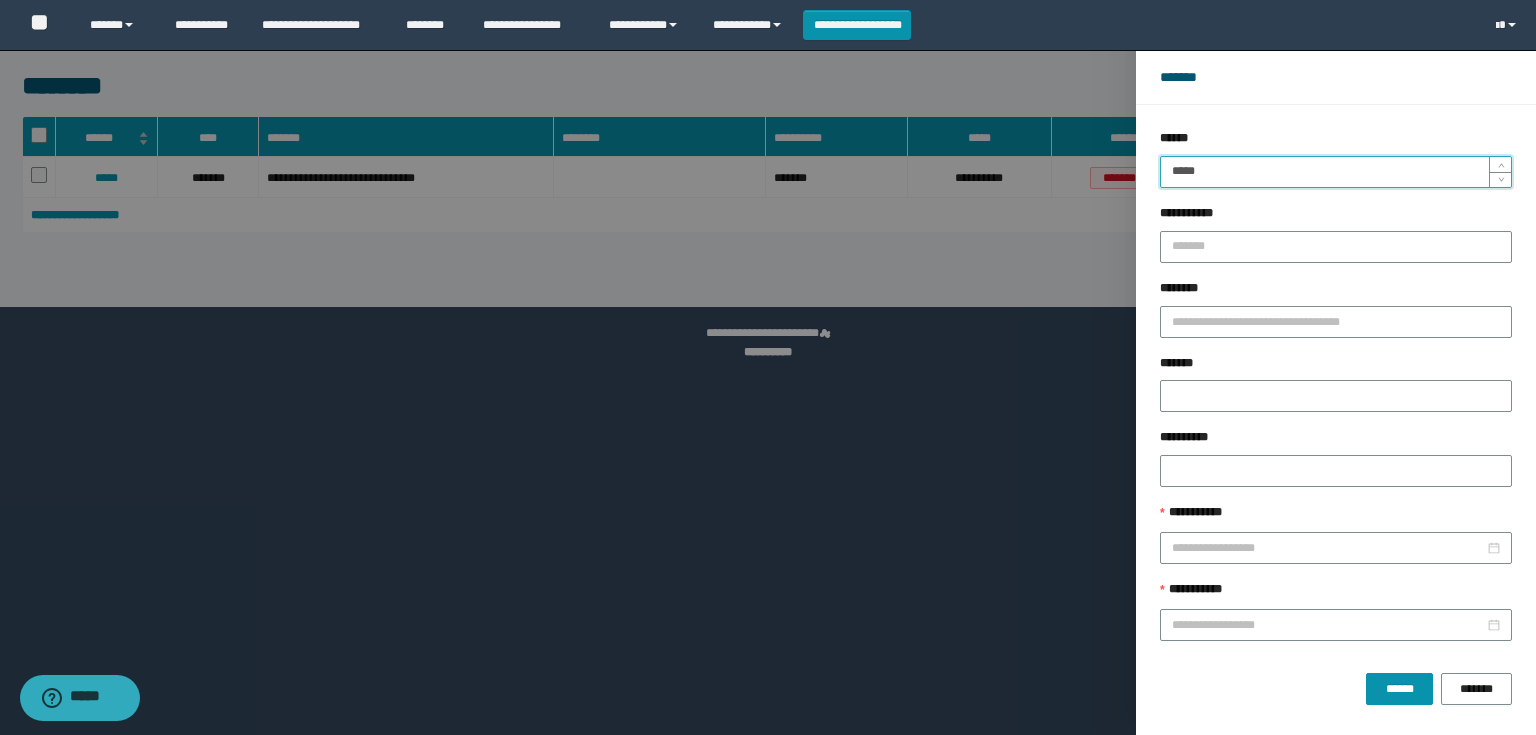 drag, startPoint x: 1250, startPoint y: 173, endPoint x: 1081, endPoint y: 159, distance: 169.57889 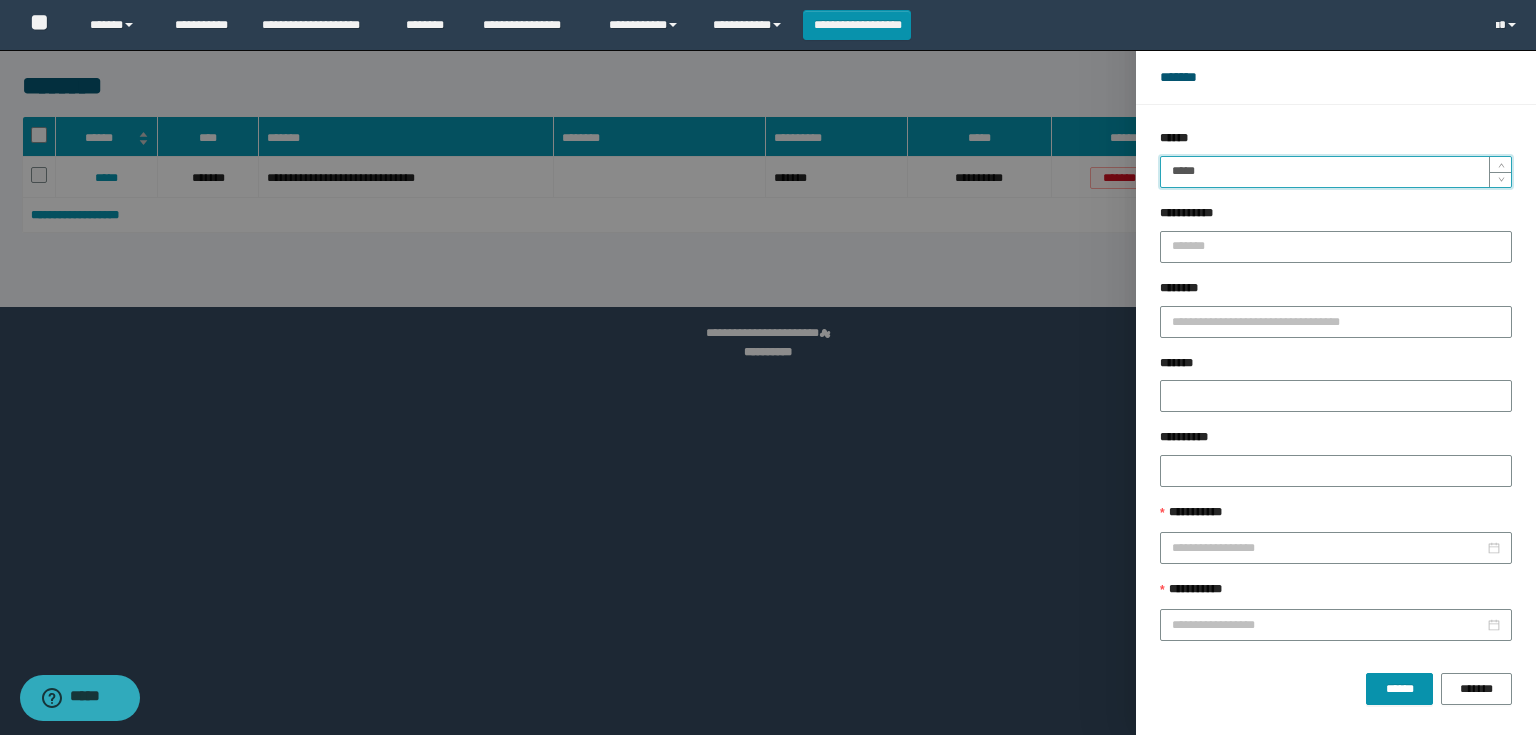 click on "******" at bounding box center [1399, 689] 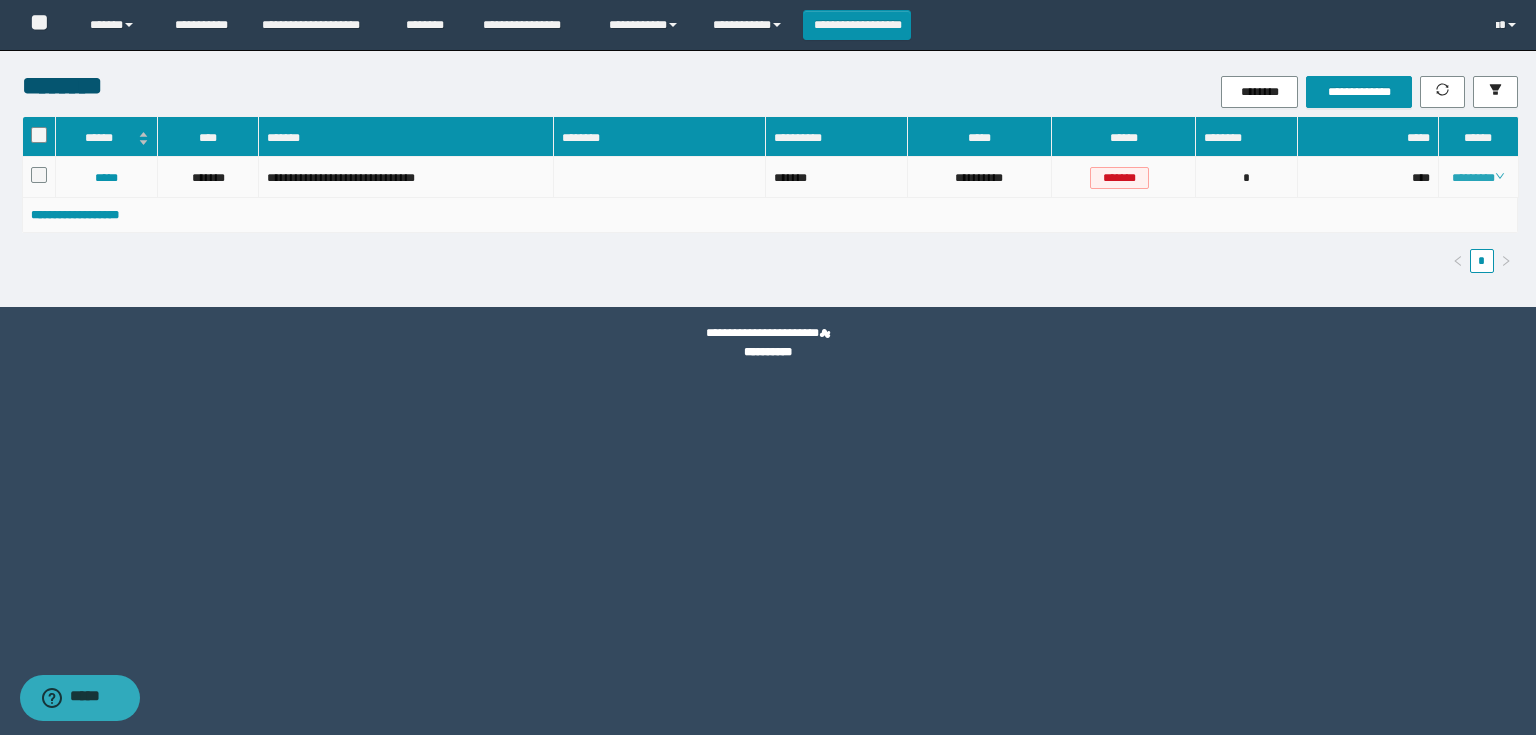 click 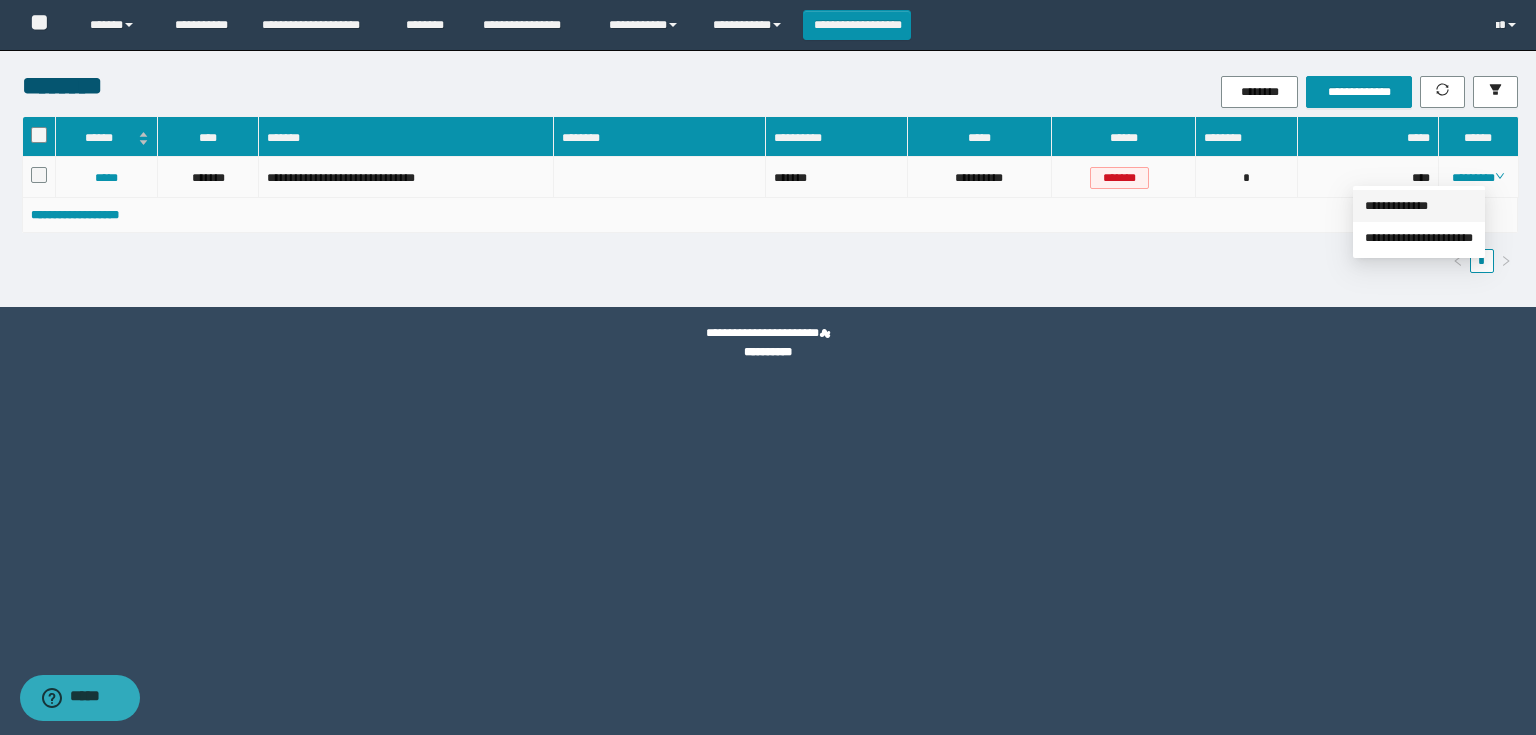 click on "**********" at bounding box center (1396, 206) 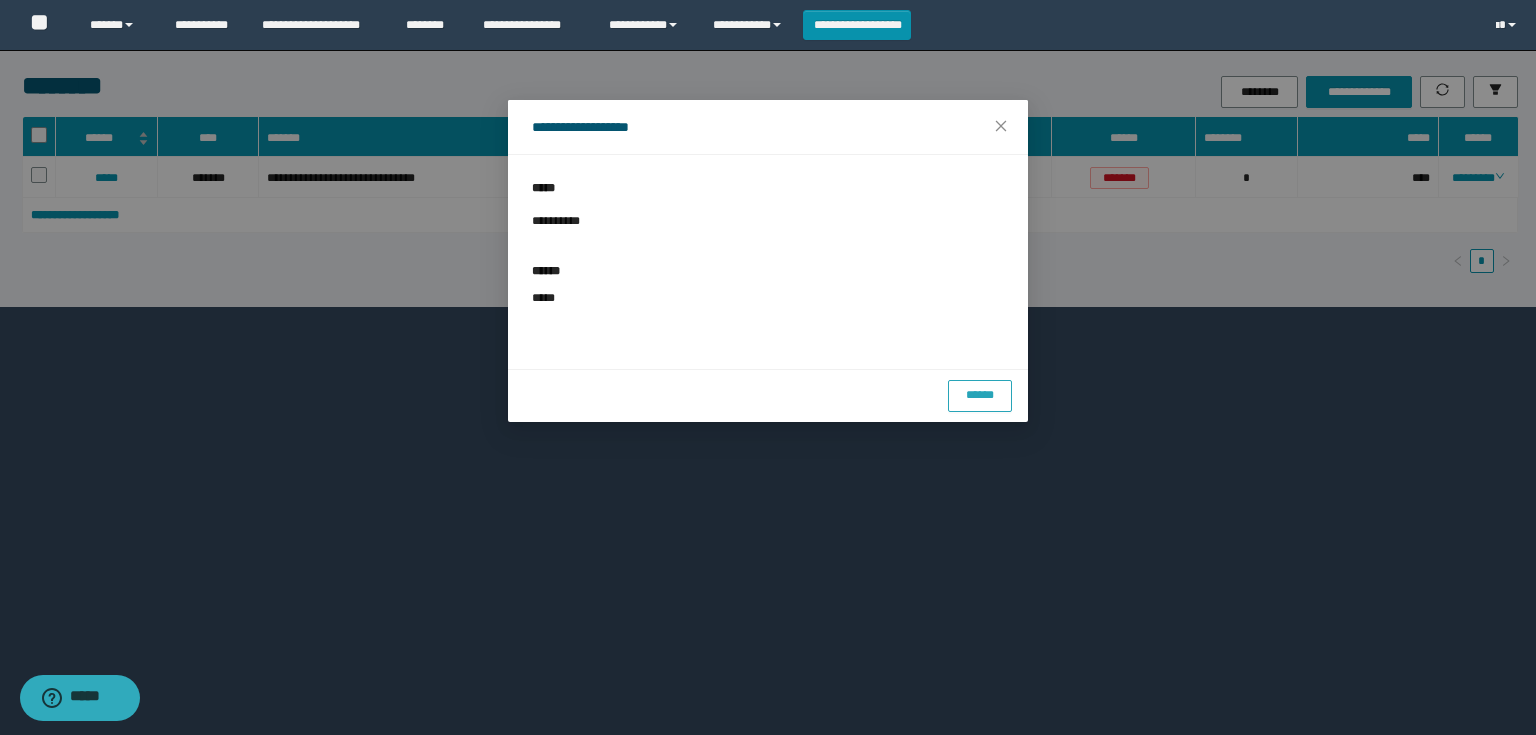 click on "******" at bounding box center (980, 395) 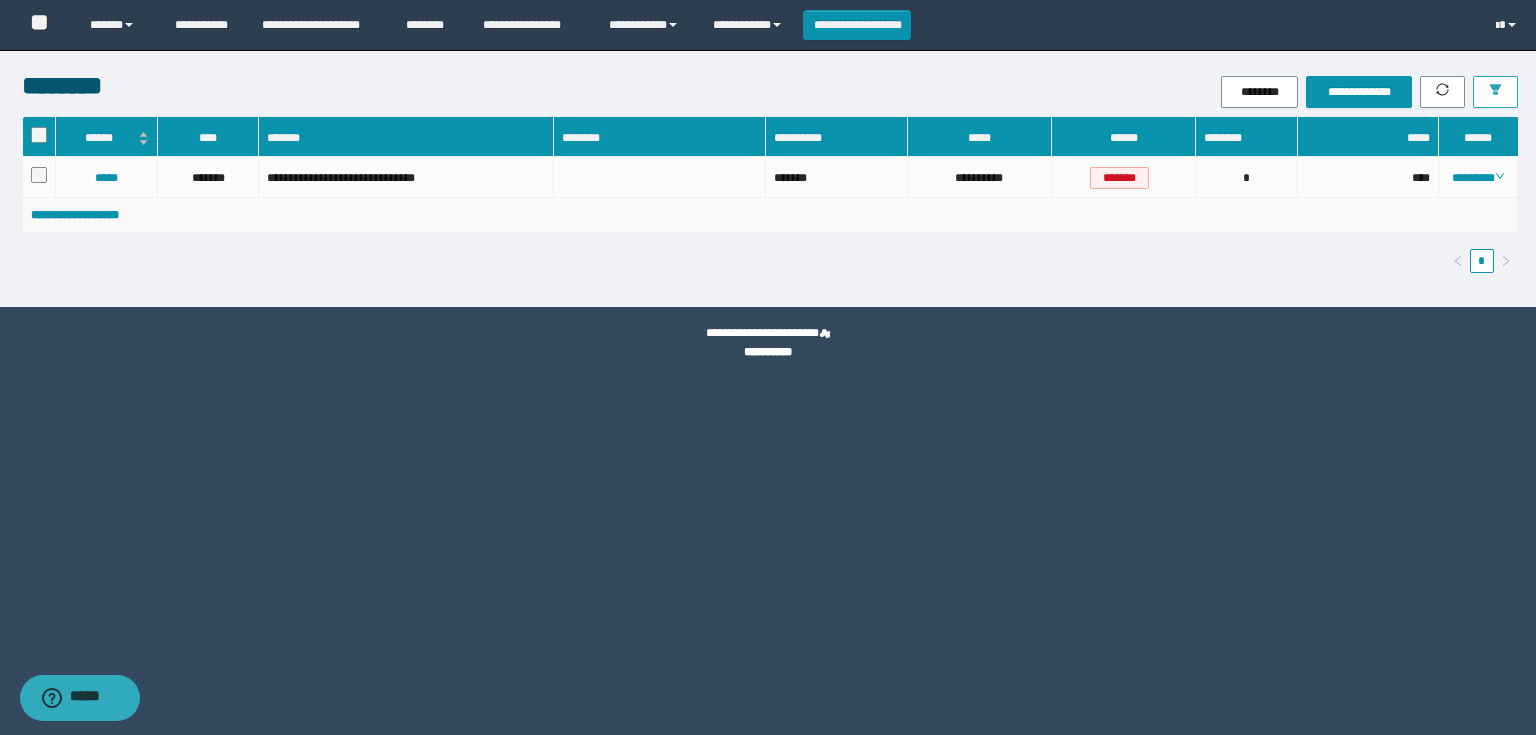 click 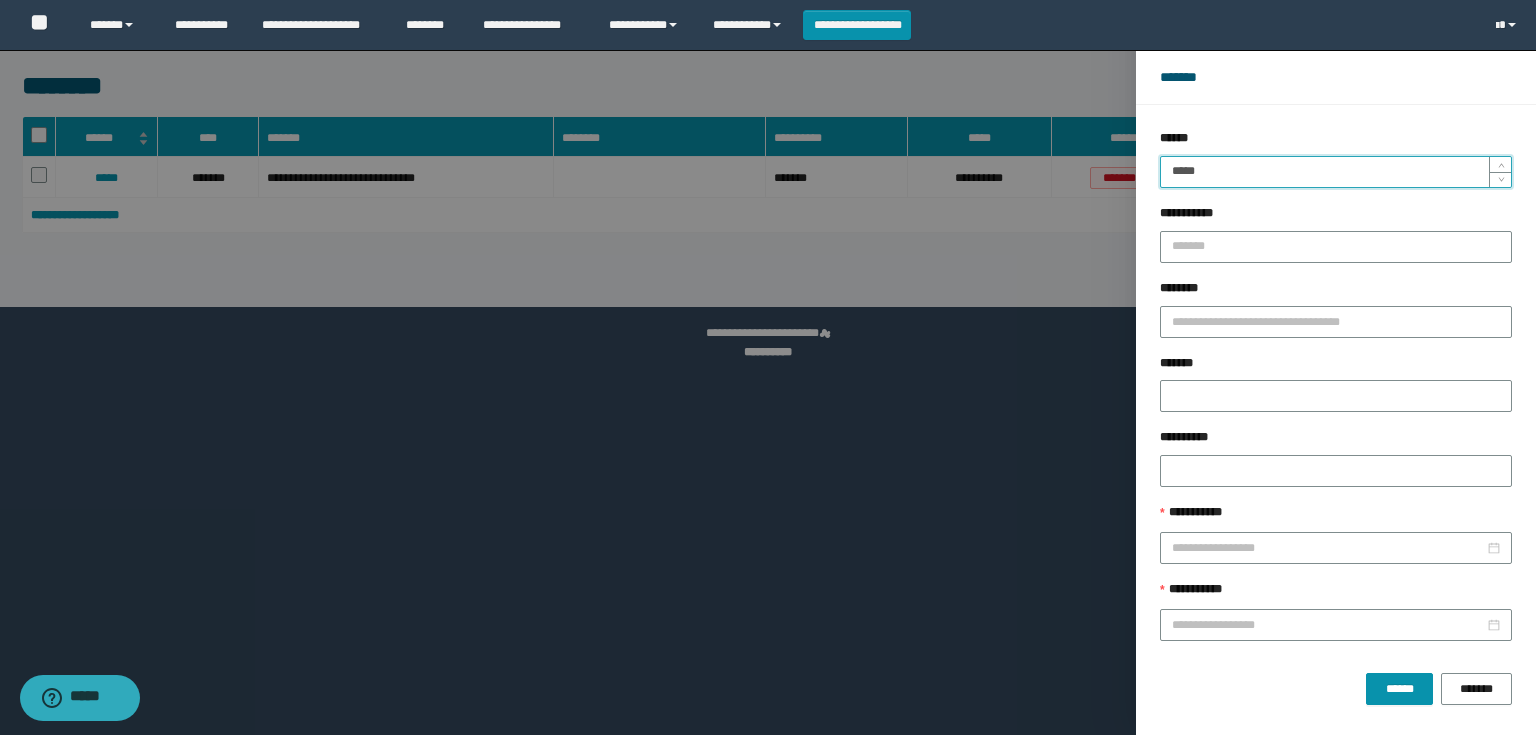 drag, startPoint x: 1320, startPoint y: 185, endPoint x: 1161, endPoint y: 152, distance: 162.38843 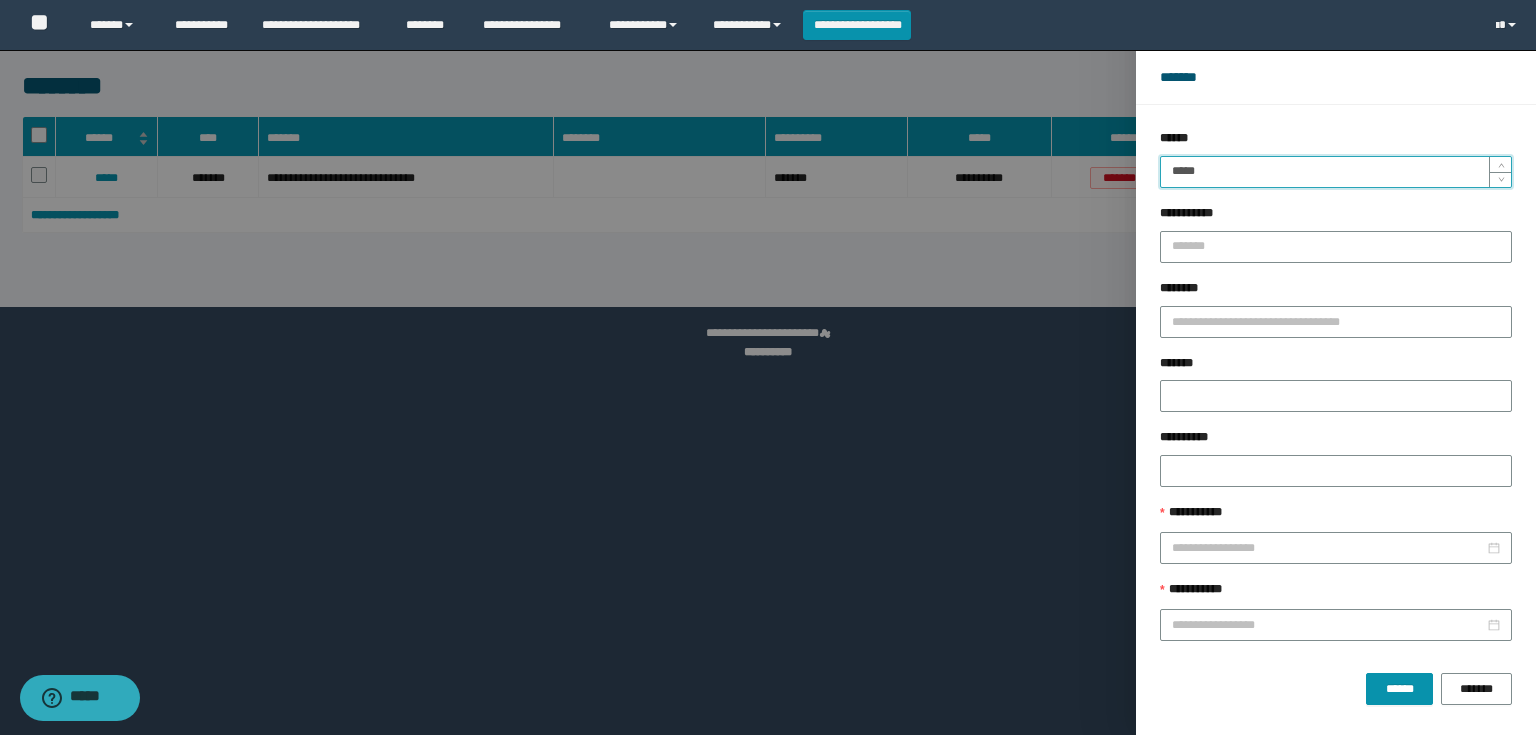 type on "*****" 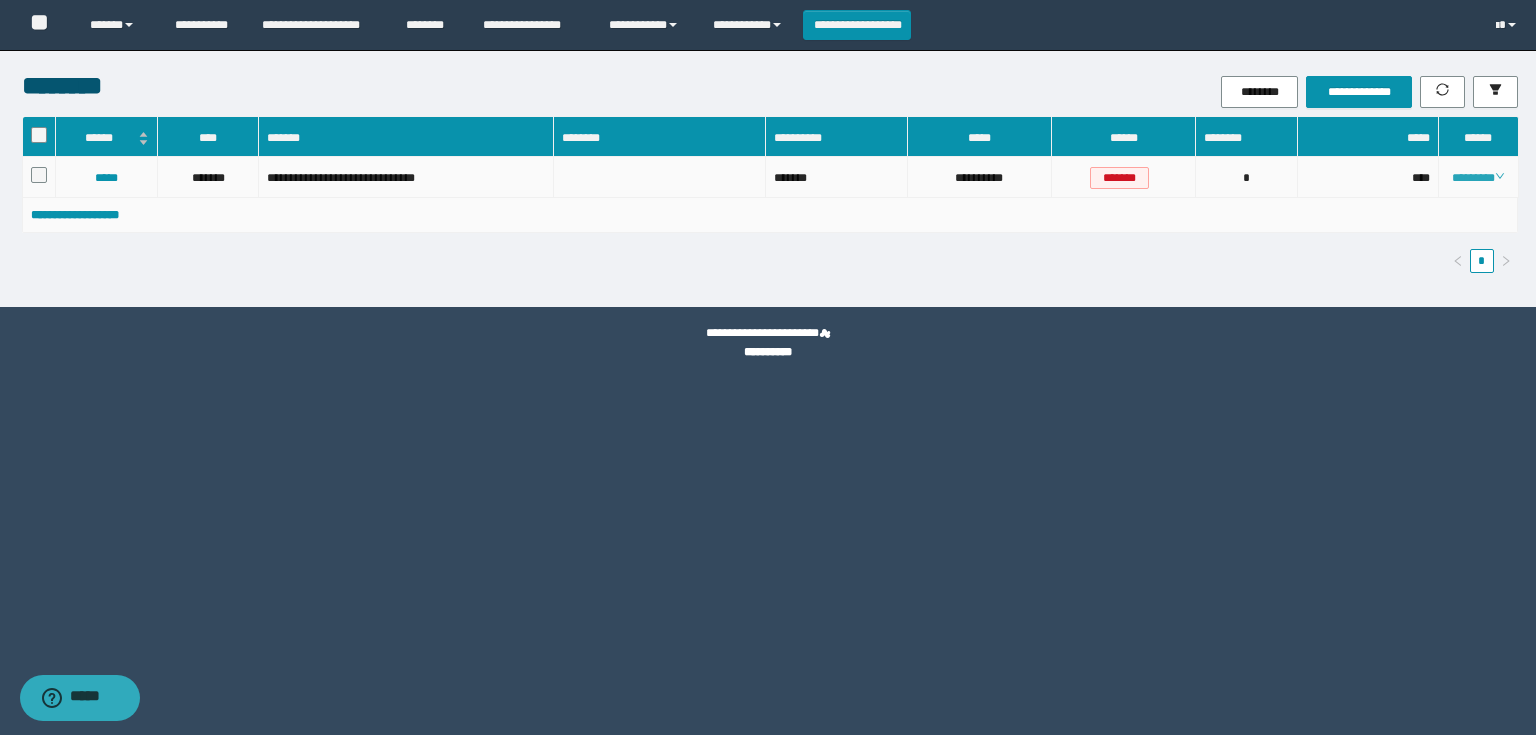 click on "********" at bounding box center (1478, 178) 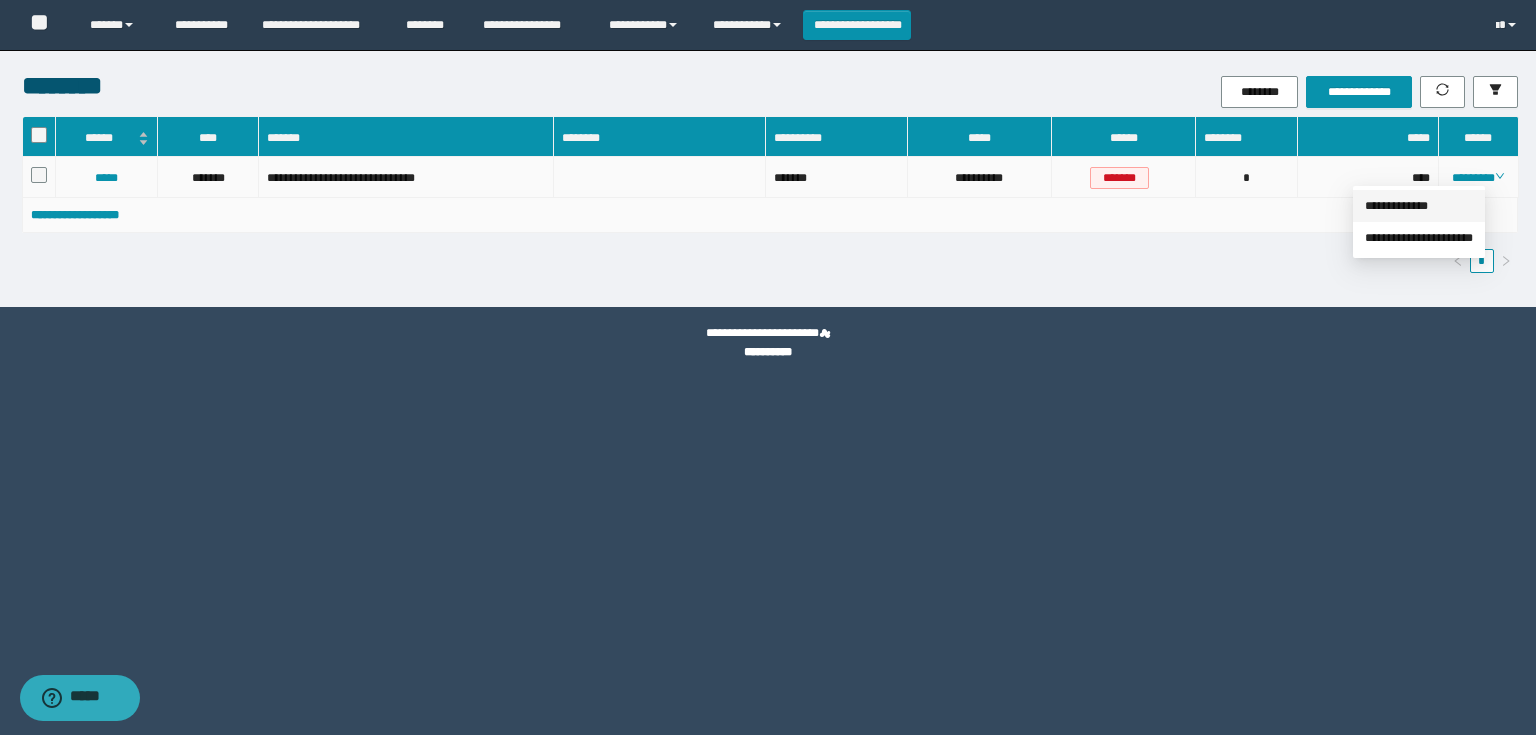 click on "**********" at bounding box center [1396, 206] 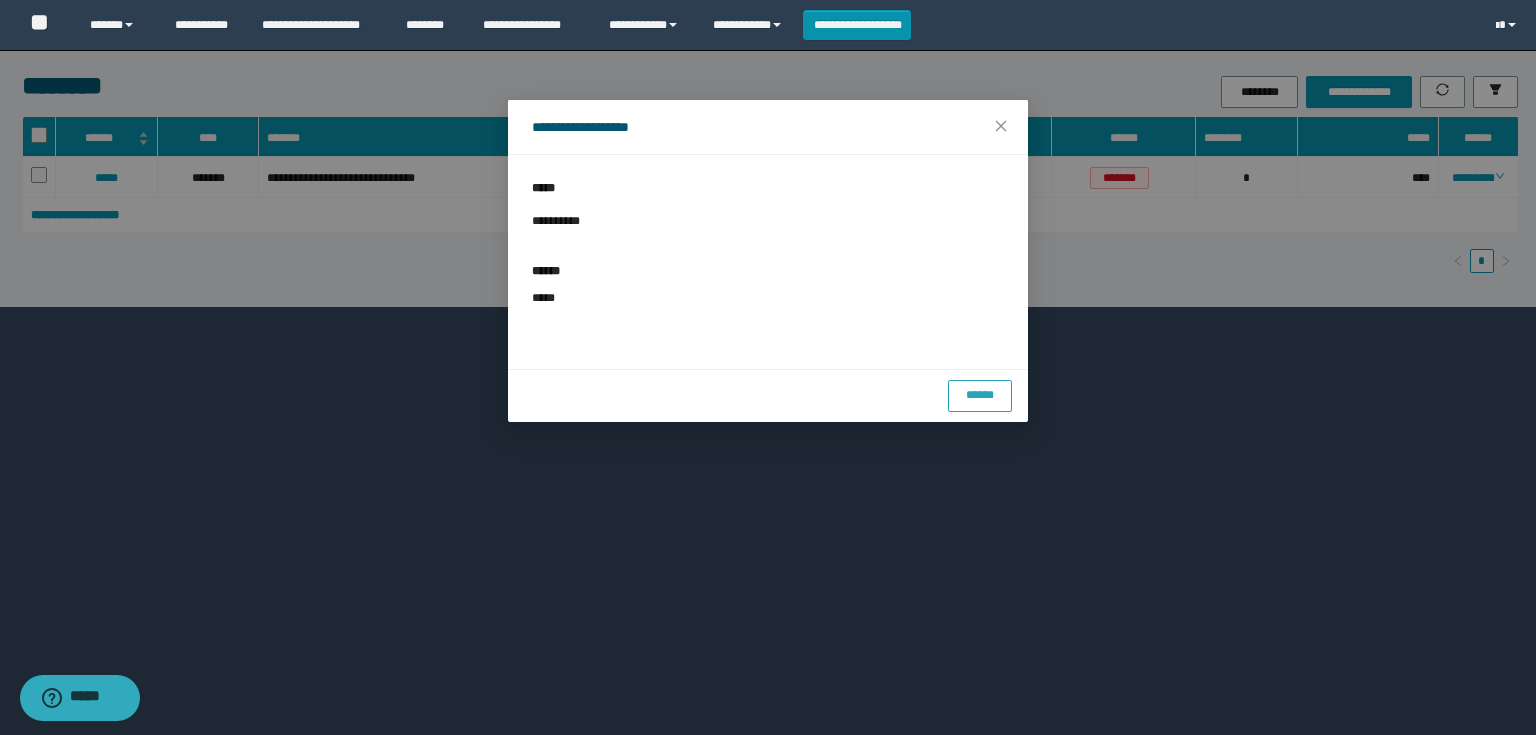 click on "******" at bounding box center (980, 395) 